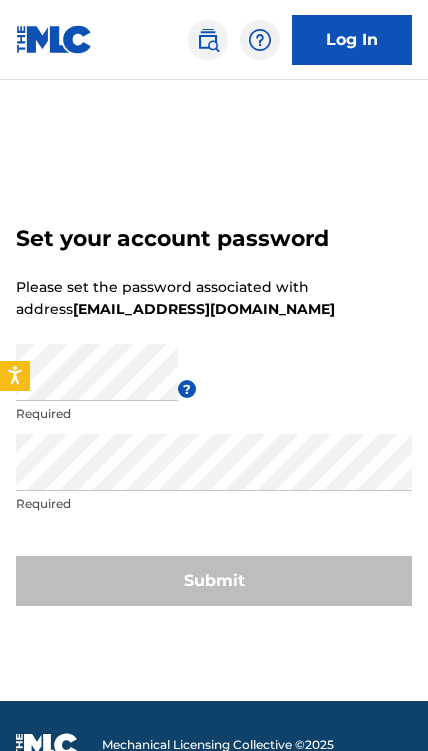 scroll, scrollTop: 0, scrollLeft: 0, axis: both 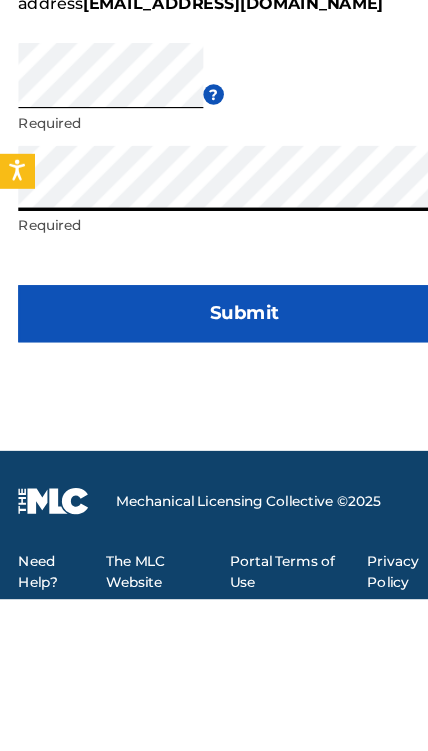 click on "Submit" at bounding box center [214, 501] 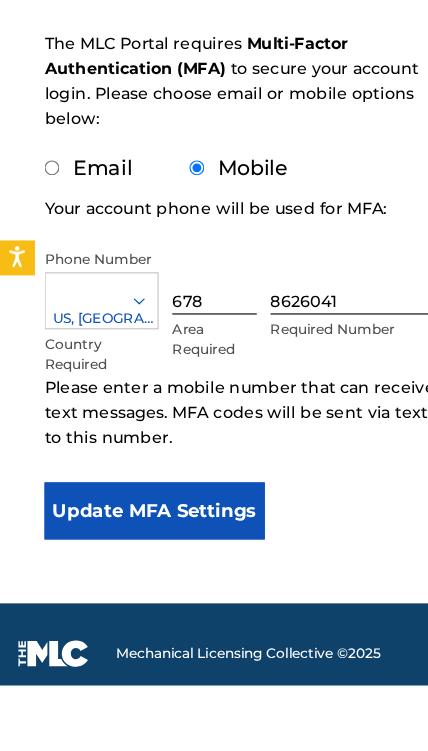 scroll, scrollTop: 222, scrollLeft: 0, axis: vertical 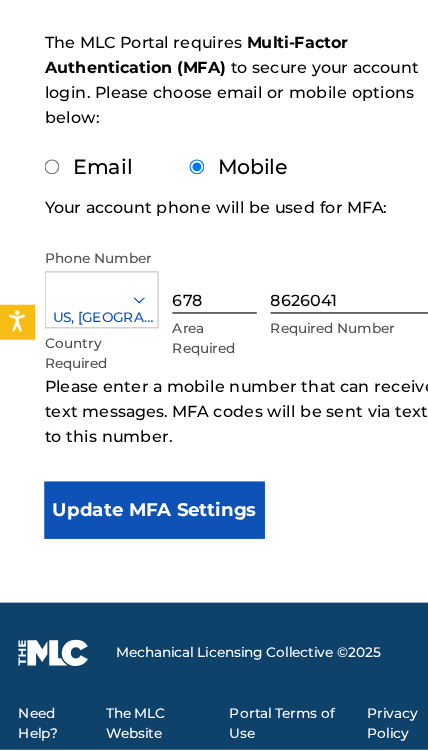 click on "Update MFA Settings" at bounding box center (135, 541) 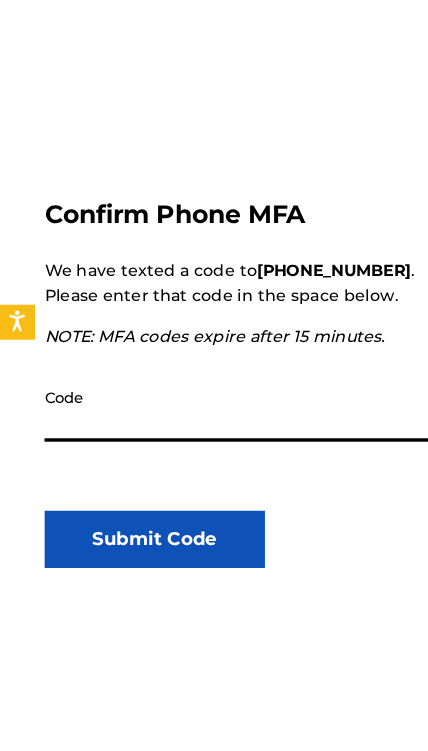 click on "Code" at bounding box center [215, 452] 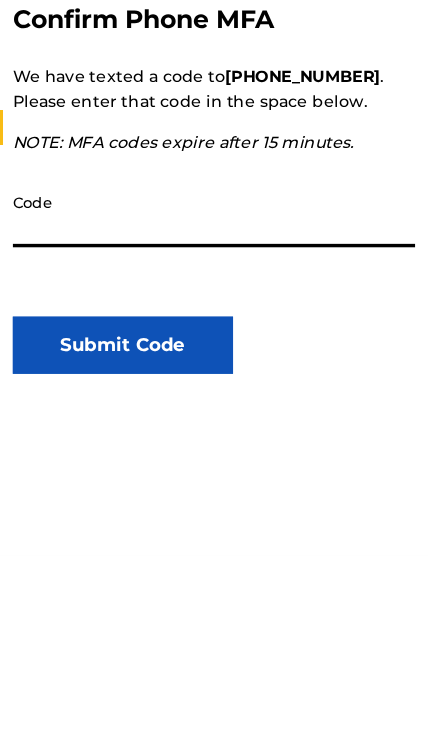 type on "898993" 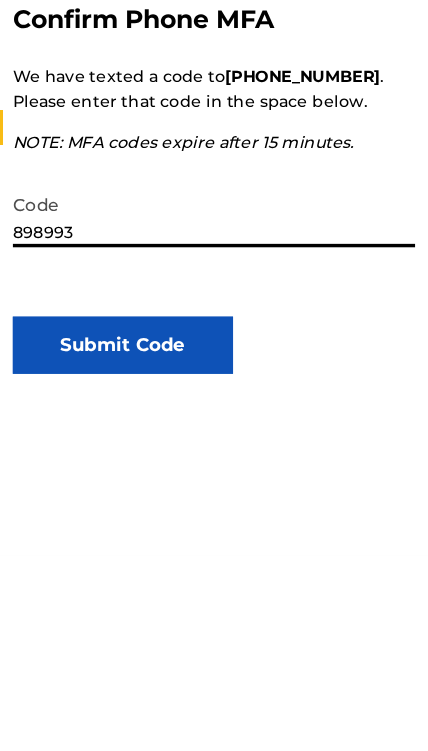 click on "Submit Code" at bounding box center [135, 567] 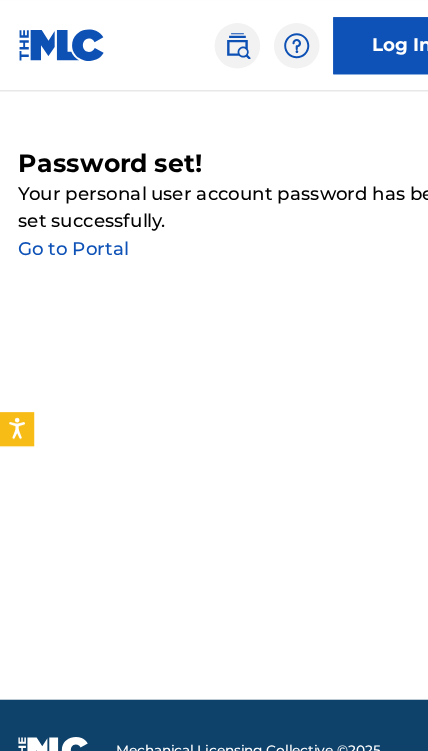 scroll, scrollTop: 0, scrollLeft: 0, axis: both 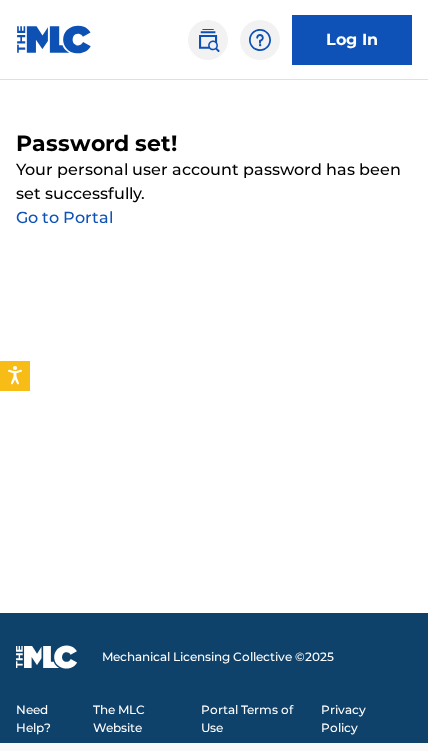 click on "Go to Portal" at bounding box center (64, 217) 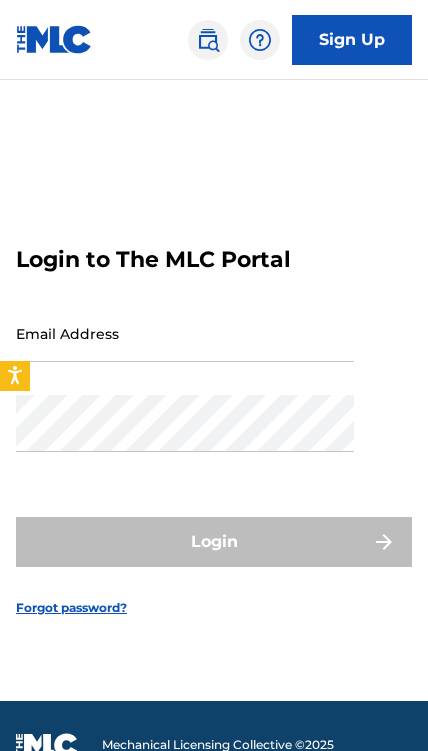 click on "Email Address" at bounding box center (185, 333) 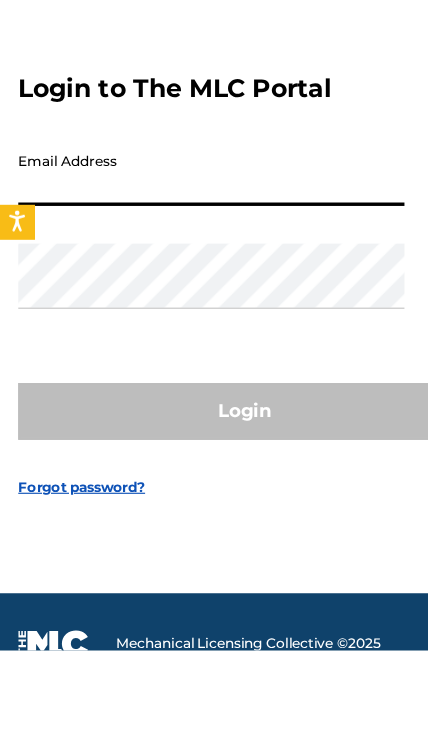 type on "[EMAIL_ADDRESS][DOMAIN_NAME]" 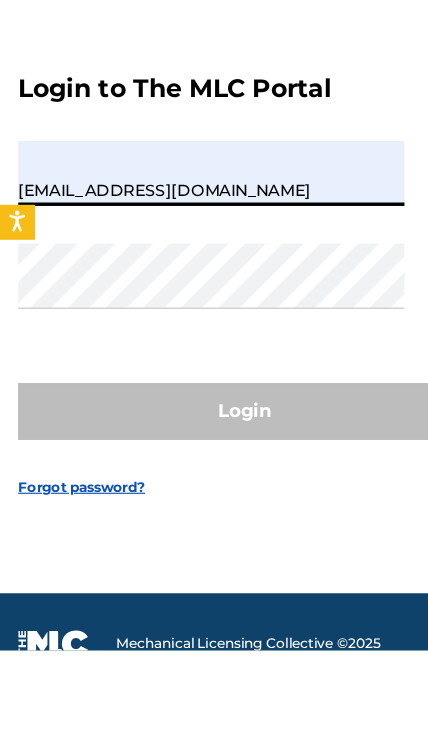 scroll, scrollTop: 88, scrollLeft: 0, axis: vertical 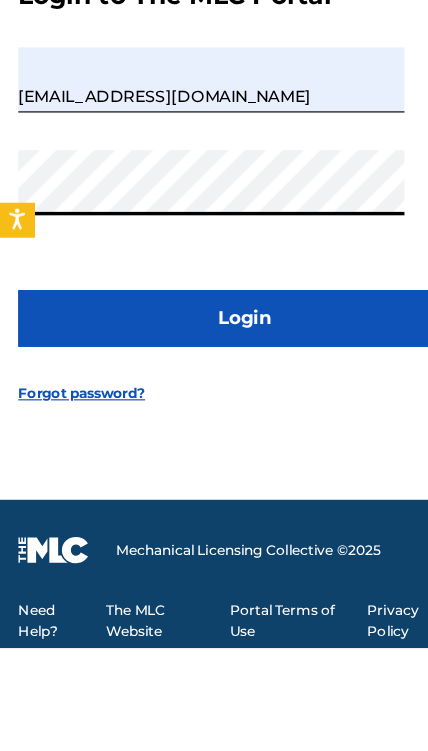 click on "Login" at bounding box center (214, 462) 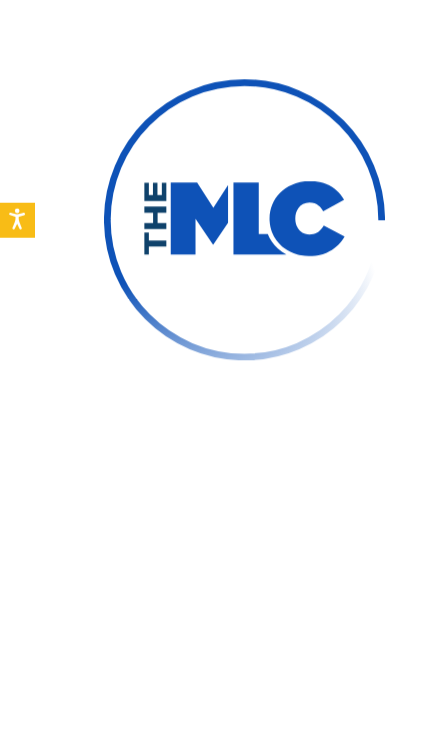 scroll, scrollTop: 178, scrollLeft: 0, axis: vertical 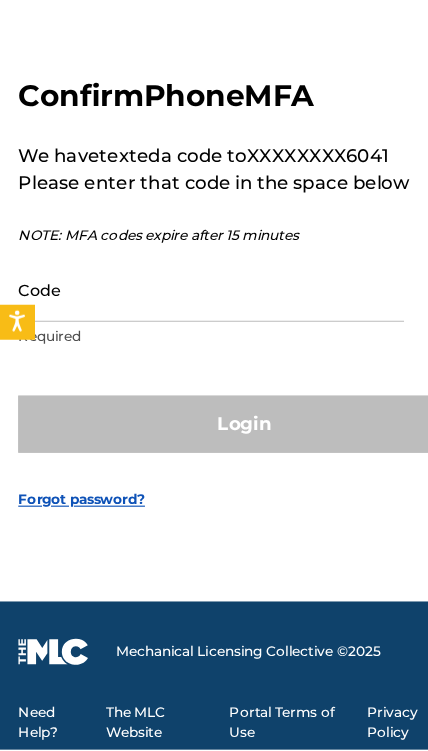 click on "Code" at bounding box center (185, 347) 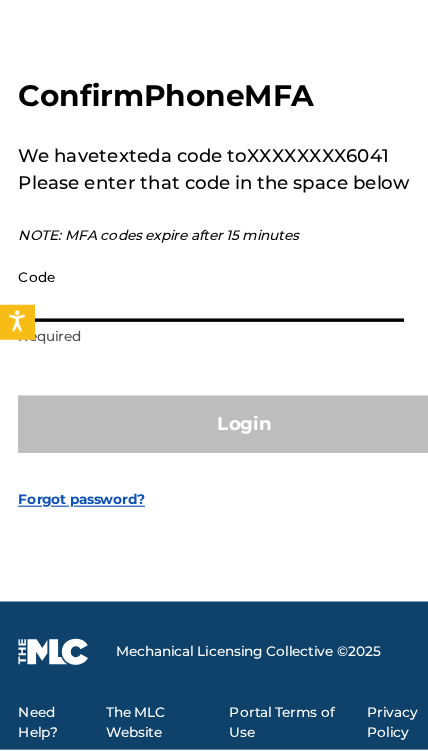 scroll, scrollTop: 177, scrollLeft: 0, axis: vertical 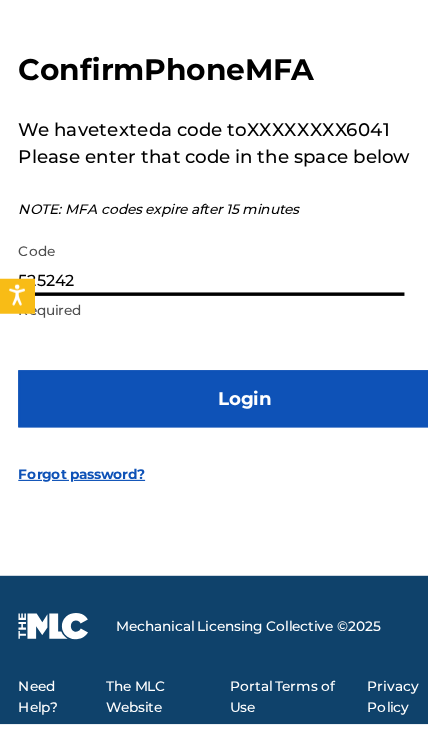 type on "525242" 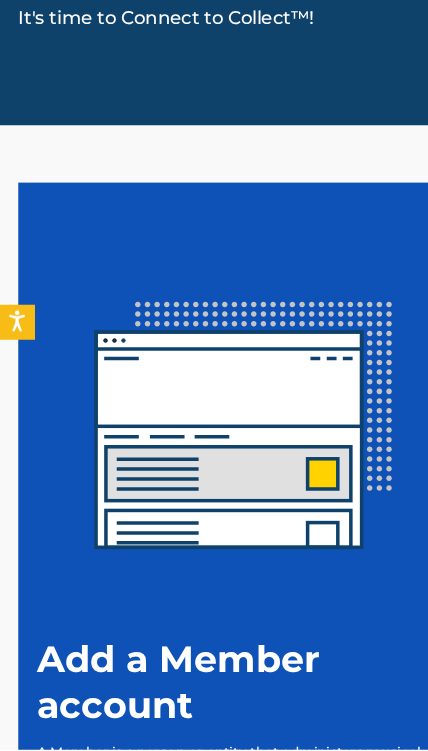 scroll, scrollTop: 0, scrollLeft: 0, axis: both 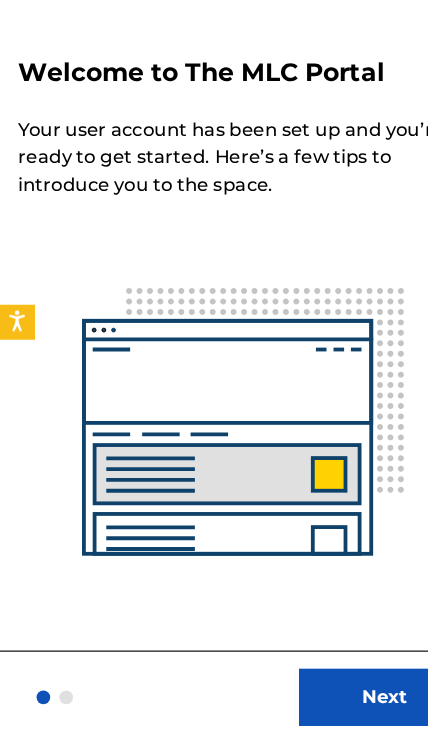 click on "Next" at bounding box center (337, 705) 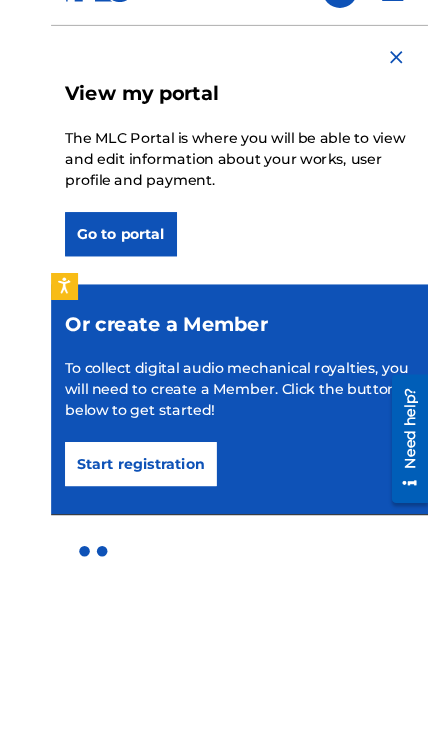 scroll, scrollTop: 489, scrollLeft: 0, axis: vertical 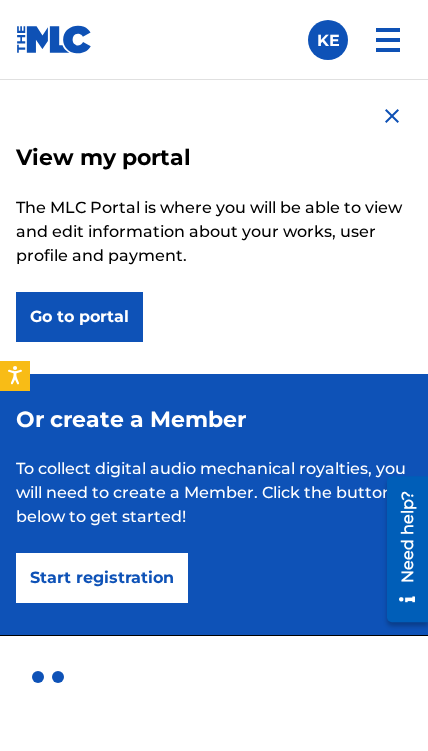click on "Go to portal" at bounding box center [79, 317] 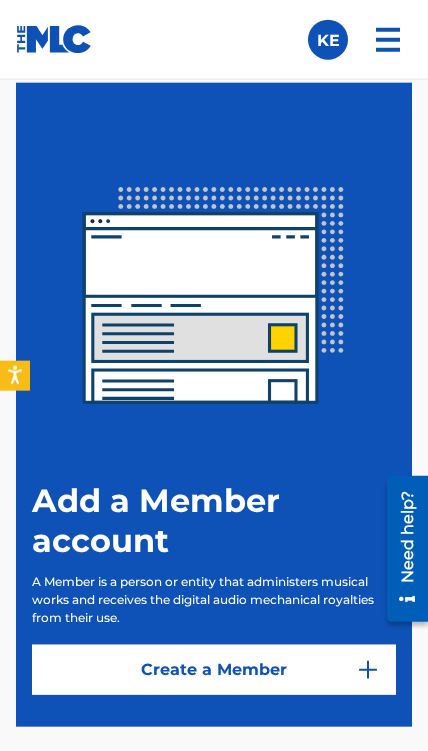 scroll, scrollTop: 360, scrollLeft: 0, axis: vertical 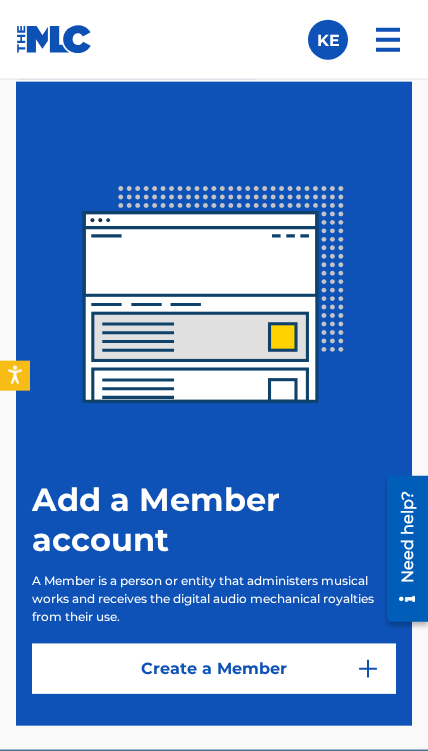 click on "Create a Member" at bounding box center [214, 669] 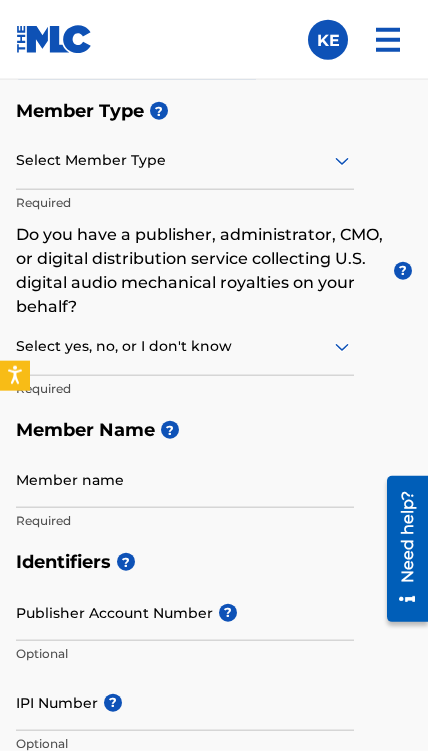 scroll, scrollTop: 0, scrollLeft: 0, axis: both 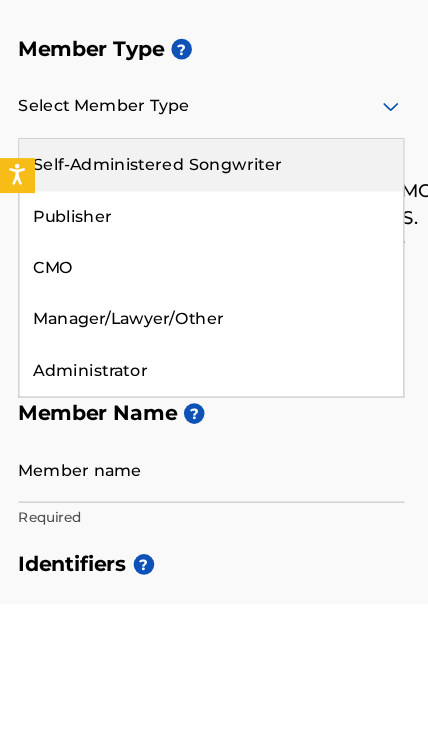 click on "Self-Administered Songwriter" at bounding box center [185, 367] 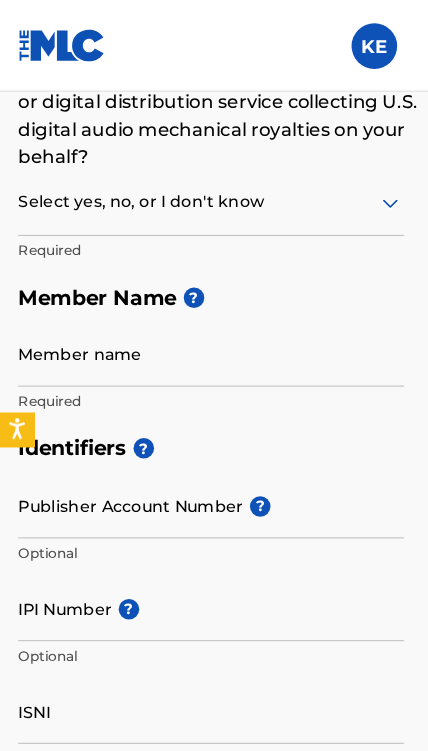 scroll, scrollTop: 547, scrollLeft: 0, axis: vertical 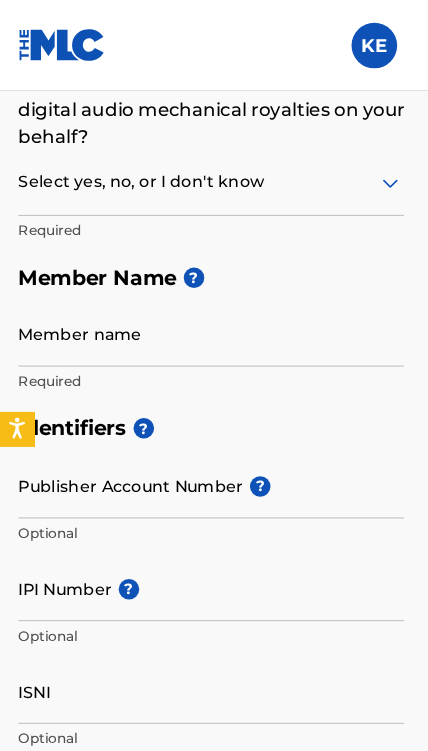 click on "Publisher Account Number ?" at bounding box center [185, 425] 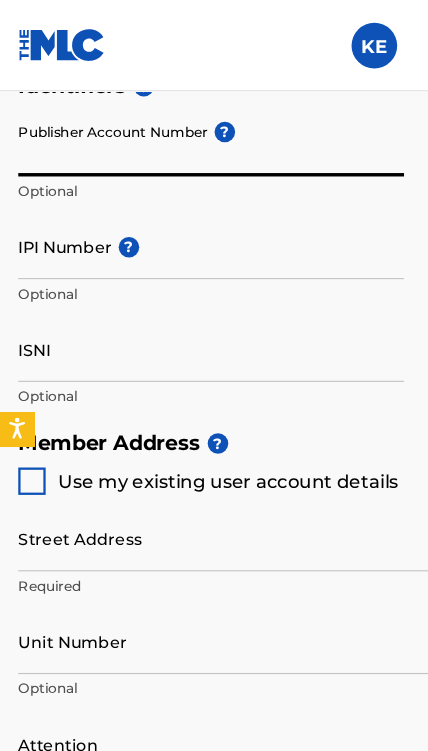 scroll, scrollTop: 783, scrollLeft: 0, axis: vertical 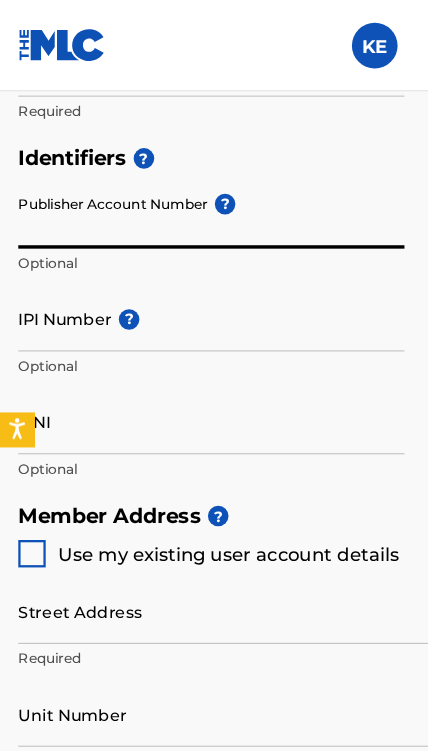 click on "IPI Number ?" at bounding box center (185, 279) 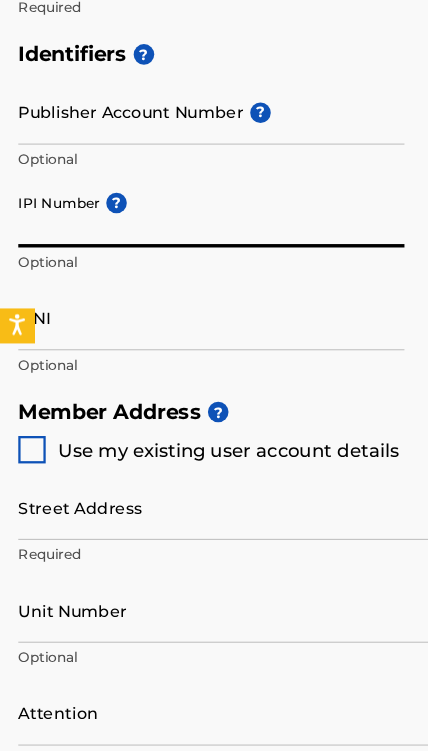 click on "IPI Number ?" at bounding box center (185, 279) 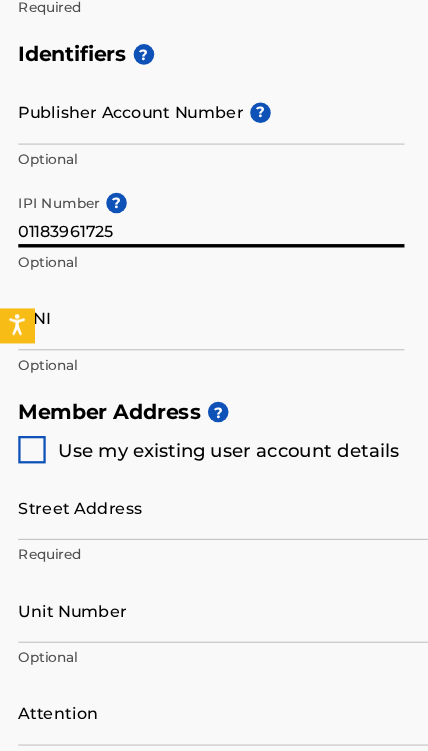 type on "01183961725" 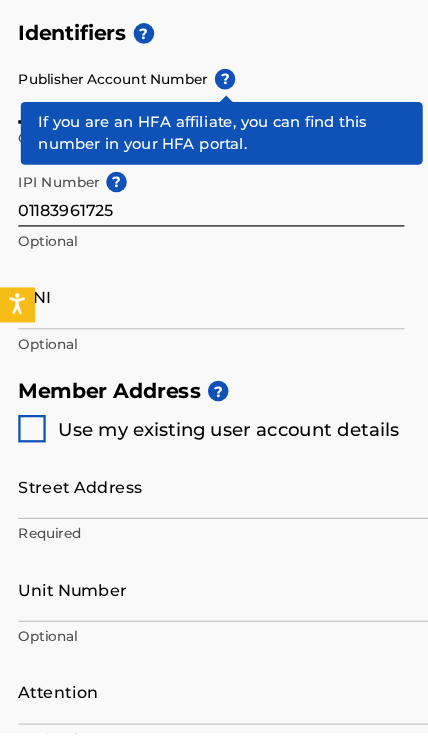 click on "Optional" at bounding box center [185, 411] 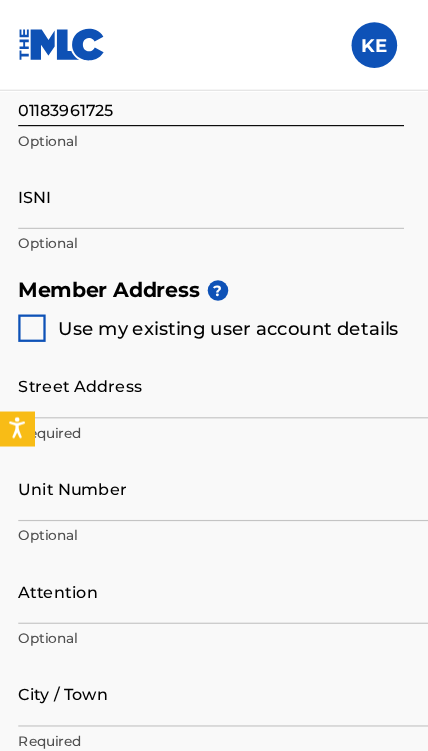 scroll, scrollTop: 981, scrollLeft: 0, axis: vertical 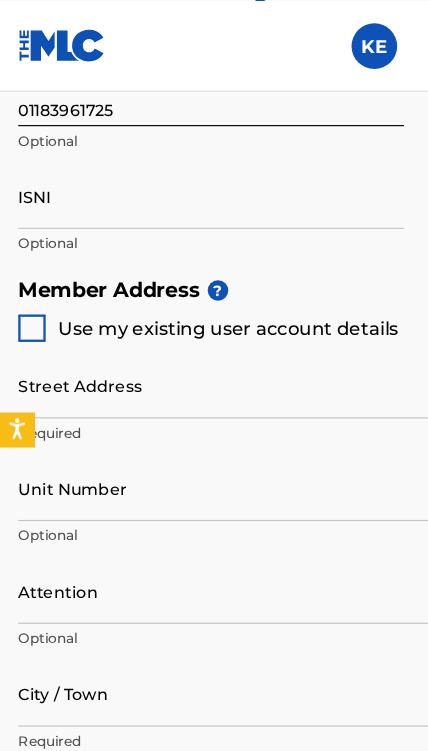 click at bounding box center (28, 287) 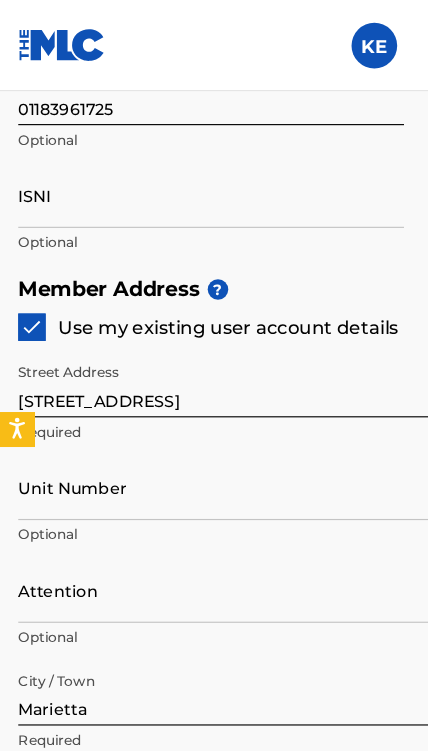 click at bounding box center [28, 287] 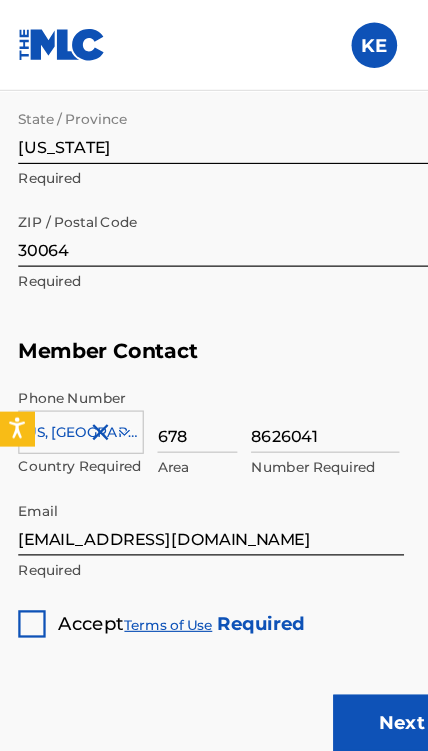 scroll, scrollTop: 1654, scrollLeft: 0, axis: vertical 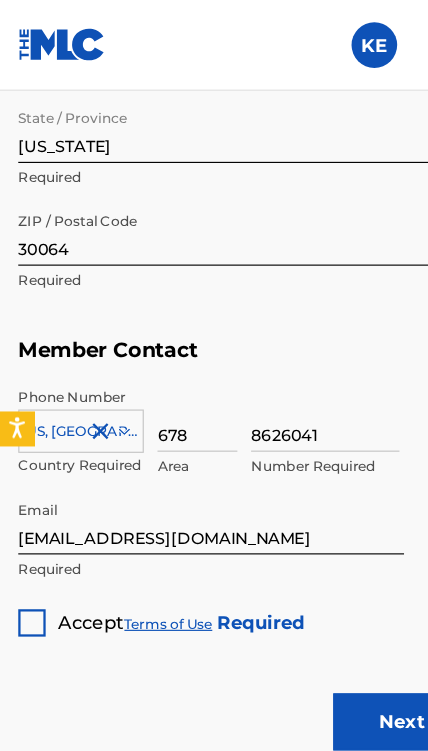 click at bounding box center [28, 546] 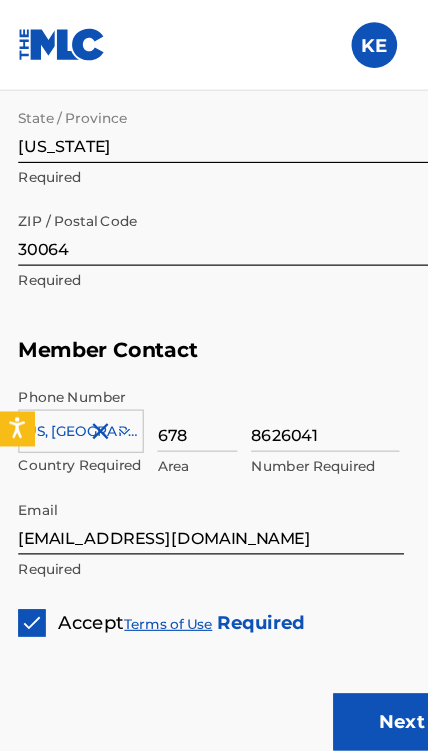 scroll, scrollTop: 1655, scrollLeft: 0, axis: vertical 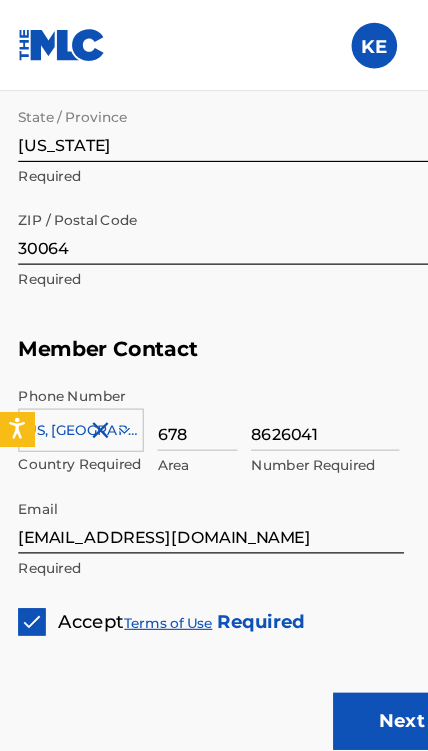 click on "Next" at bounding box center [352, 632] 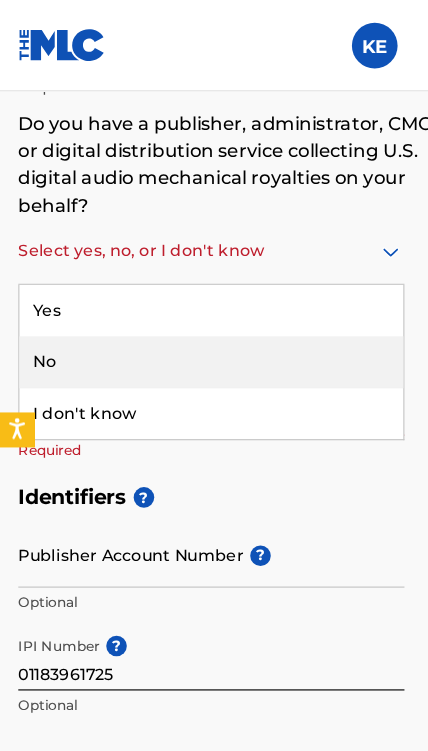 click on "No" at bounding box center (185, 316) 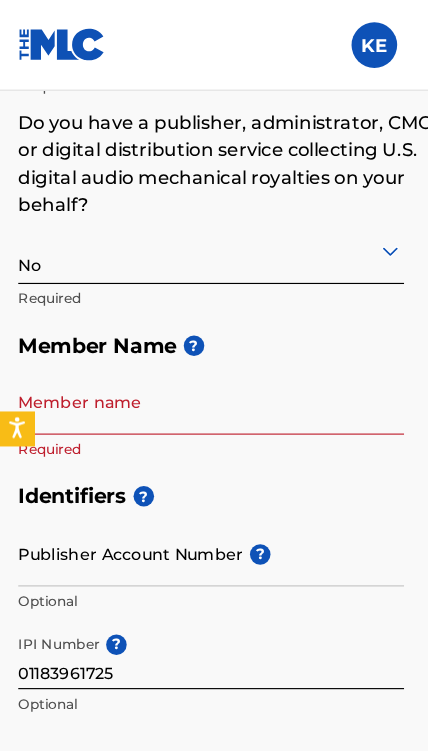 click on "Member name" at bounding box center (185, 352) 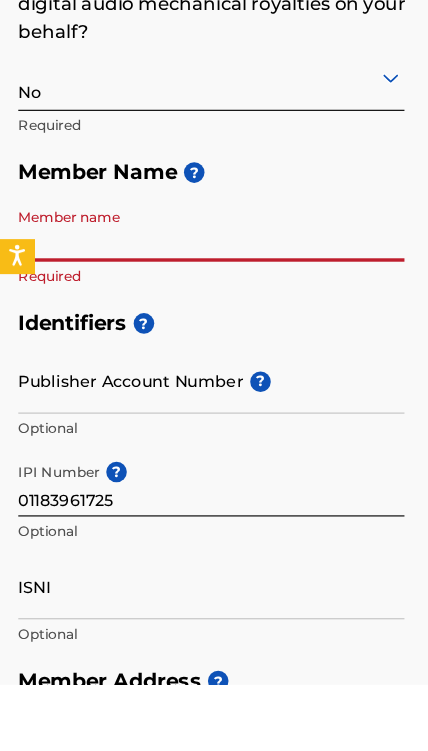 type on "kelechi shadow emeonye" 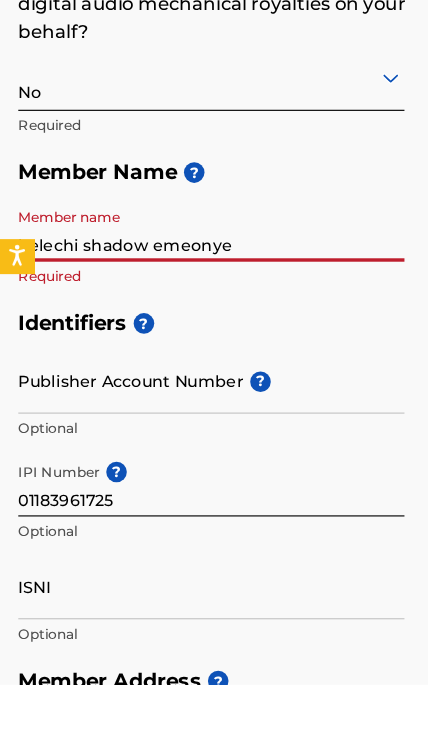 type on "2522 laurel circle Nw" 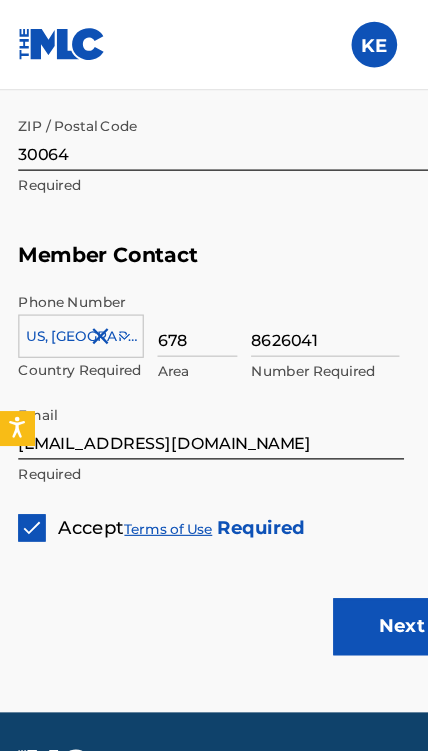 scroll, scrollTop: 1737, scrollLeft: 0, axis: vertical 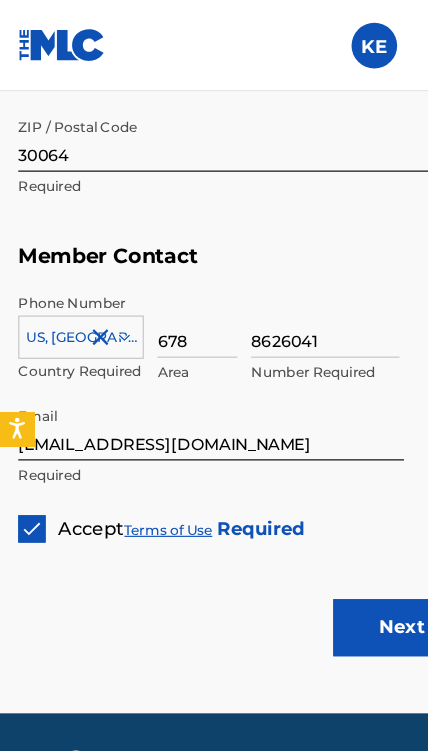 click on "Next" at bounding box center (352, 550) 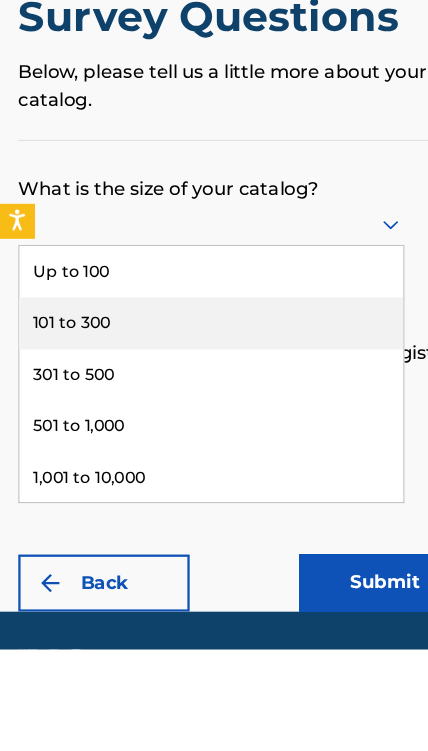 click on "101 to 300" at bounding box center [185, 465] 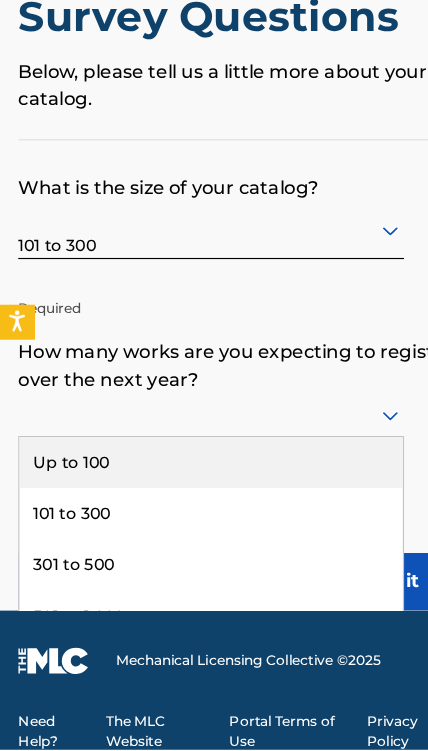 scroll, scrollTop: 88, scrollLeft: 0, axis: vertical 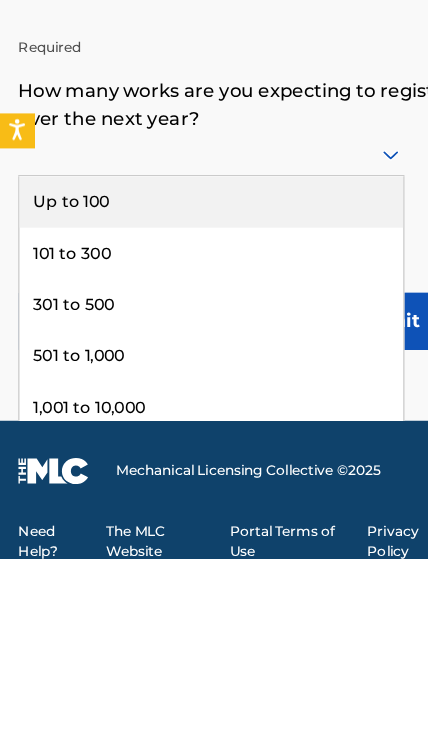 click on "Up to 100" at bounding box center [185, 438] 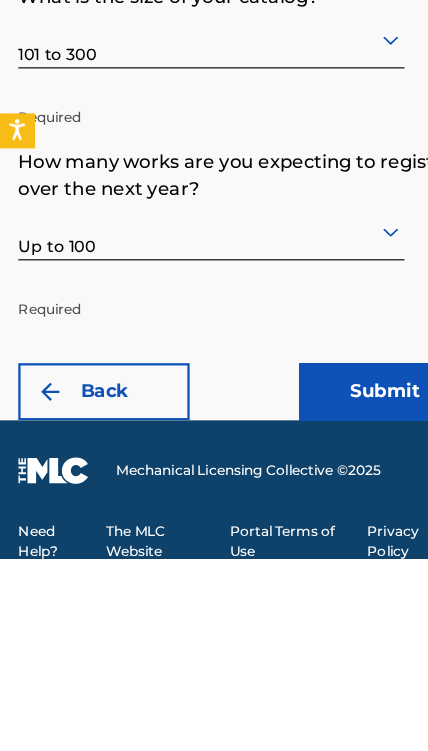 scroll, scrollTop: 0, scrollLeft: 0, axis: both 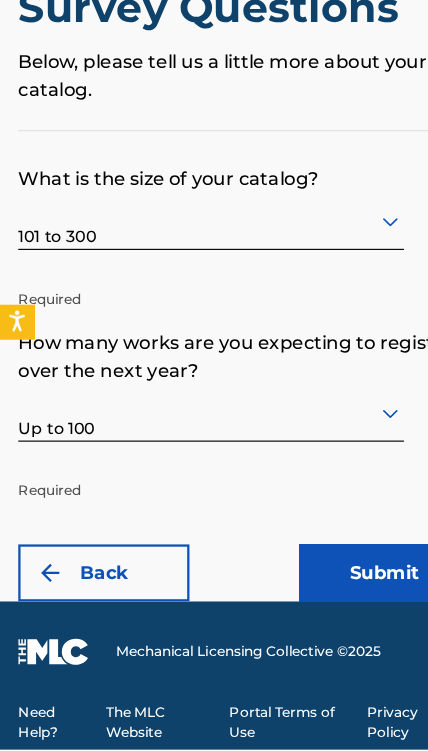click on "Submit" at bounding box center (337, 596) 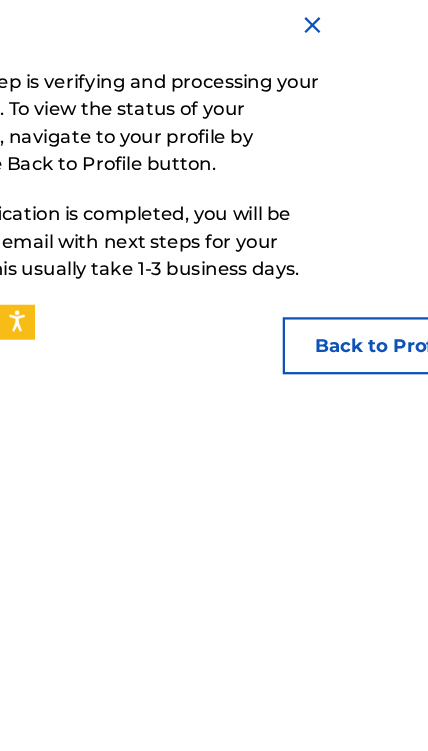 scroll, scrollTop: 0, scrollLeft: 118, axis: horizontal 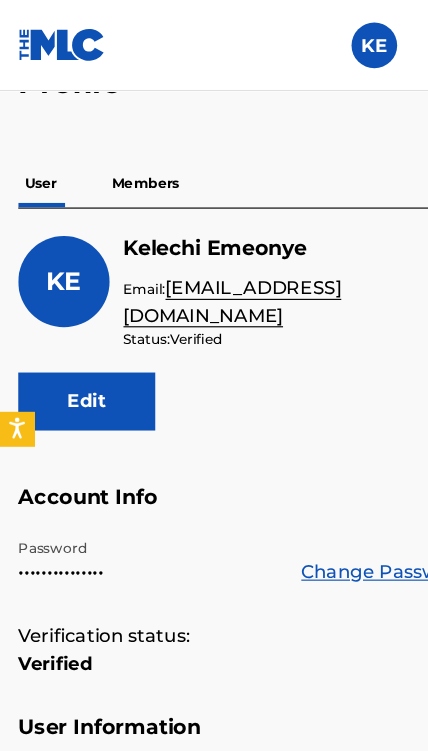 click on "Members" at bounding box center [127, 161] 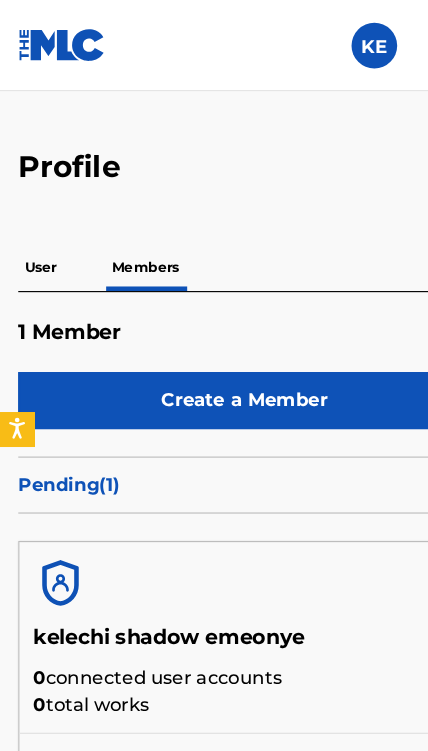 click on "Members" at bounding box center (127, 234) 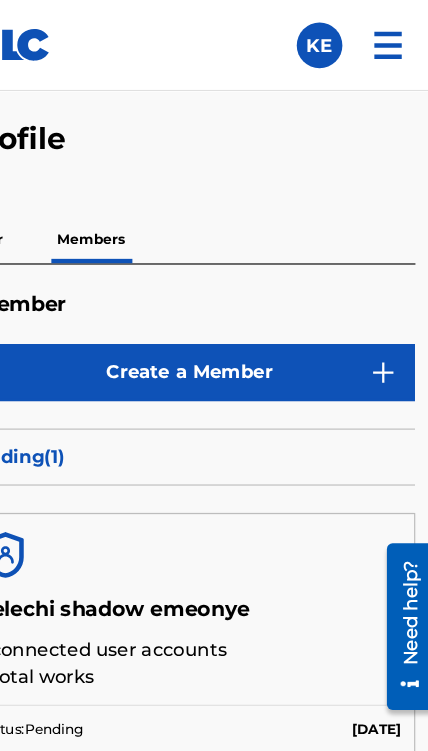 scroll, scrollTop: 0, scrollLeft: 0, axis: both 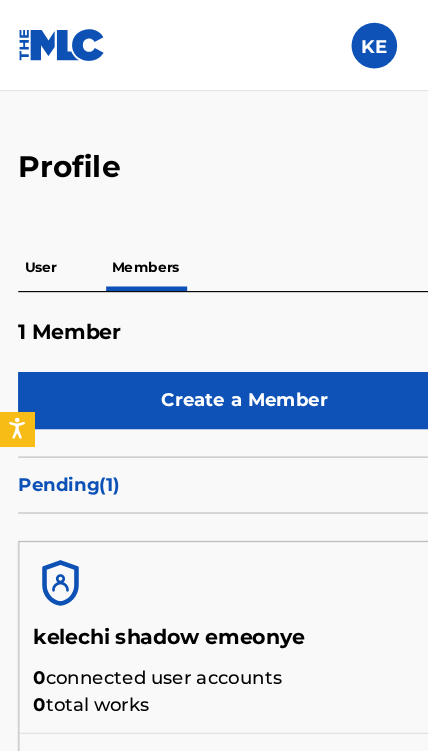 click on "User" at bounding box center [36, 234] 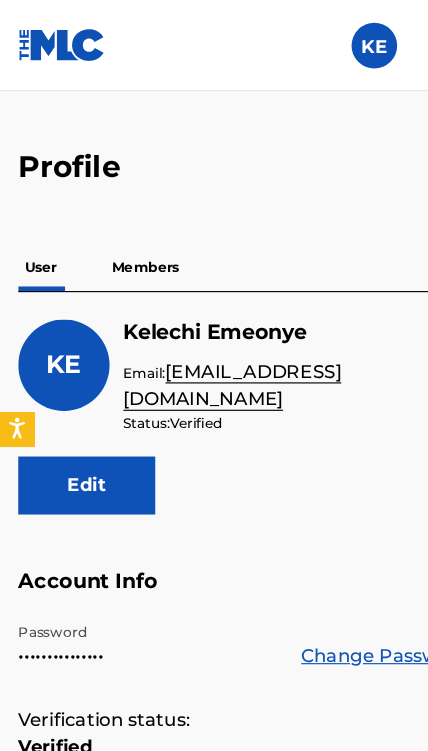 click at bounding box center [328, 40] 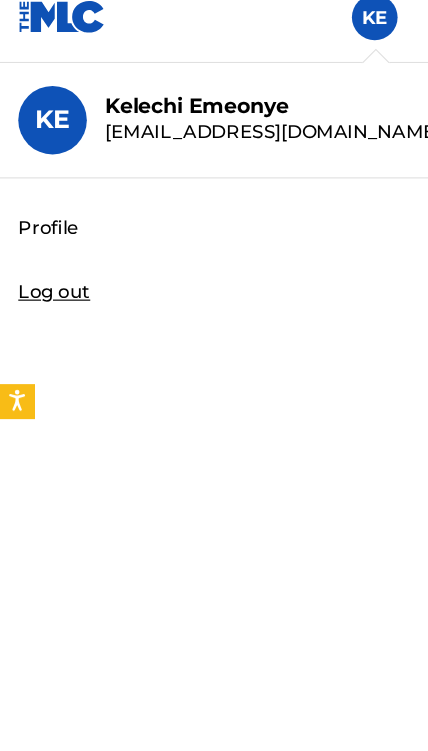 click on "Profile" at bounding box center [42, 225] 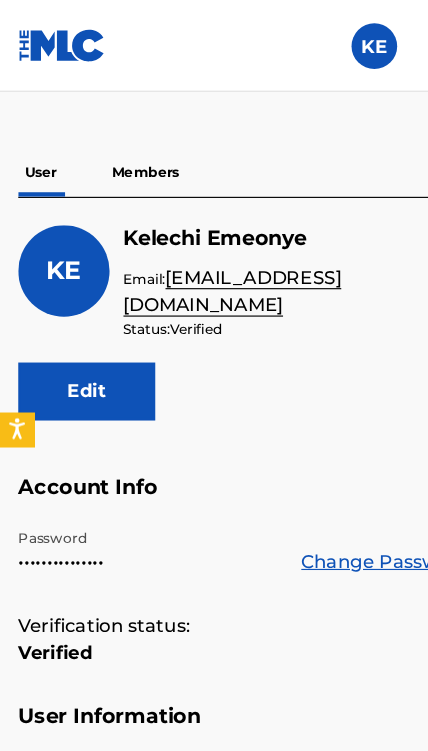 scroll, scrollTop: 0, scrollLeft: 0, axis: both 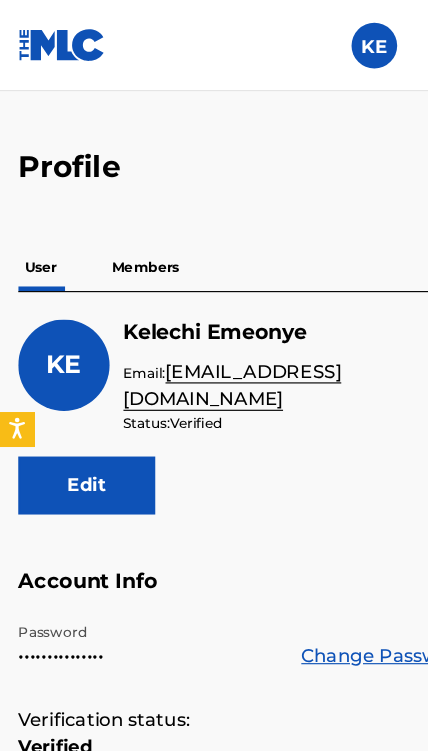 click at bounding box center (54, 39) 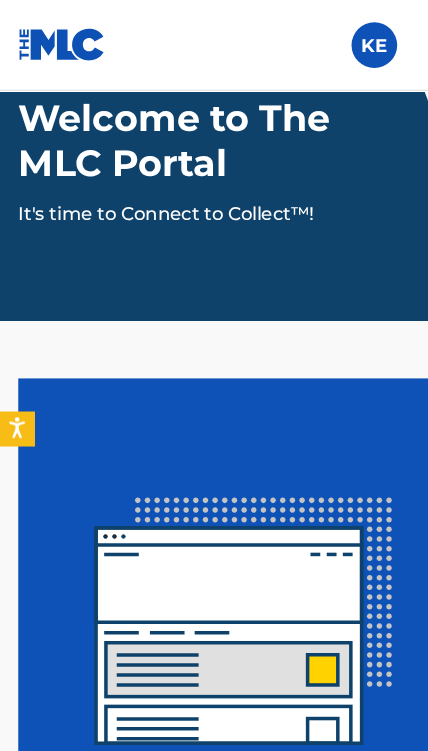 scroll, scrollTop: 0, scrollLeft: 0, axis: both 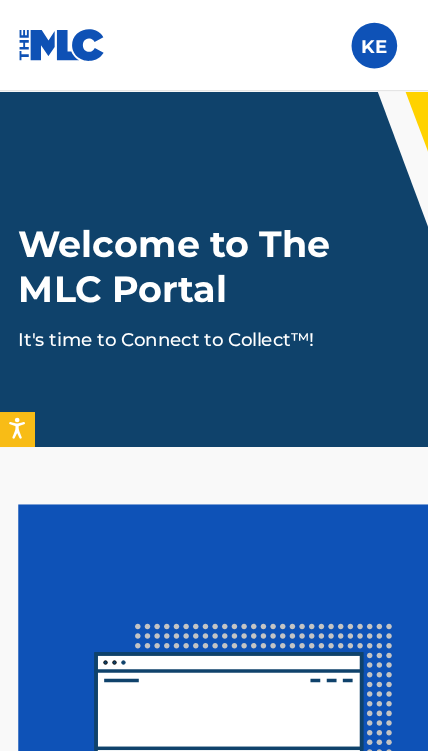 click at bounding box center (328, 40) 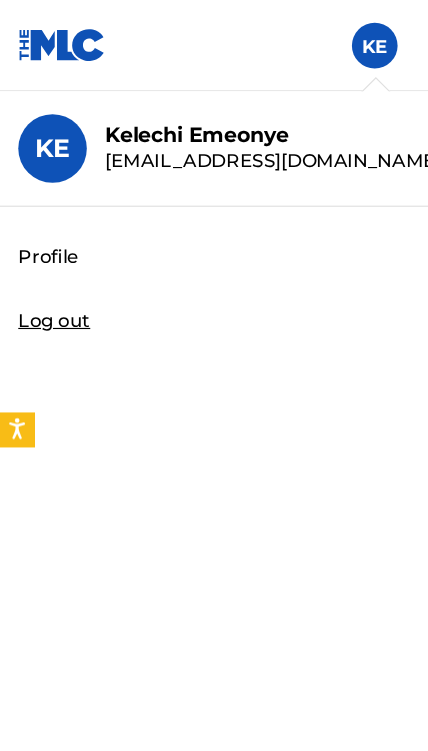 click on "Profile" at bounding box center (42, 225) 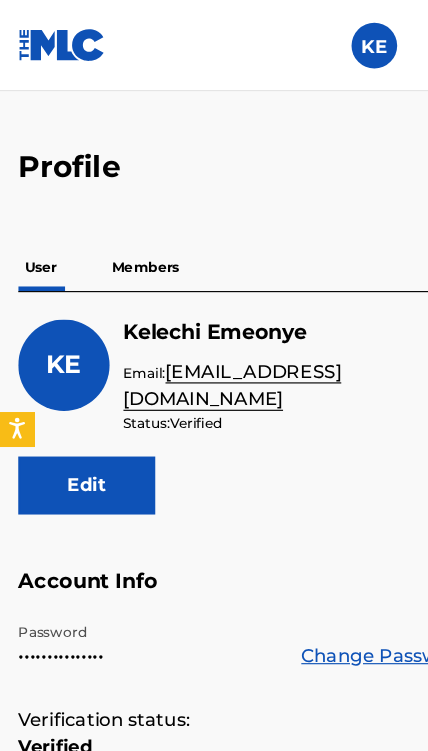 click on "Members" at bounding box center (127, 234) 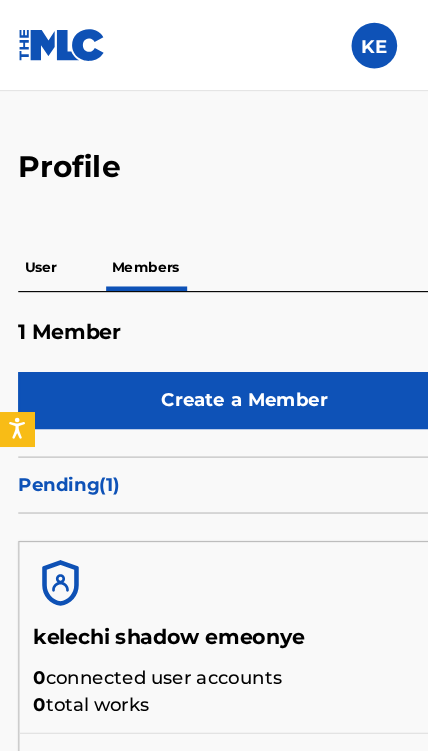 click on "Pending  ( 1 )" at bounding box center [214, 425] 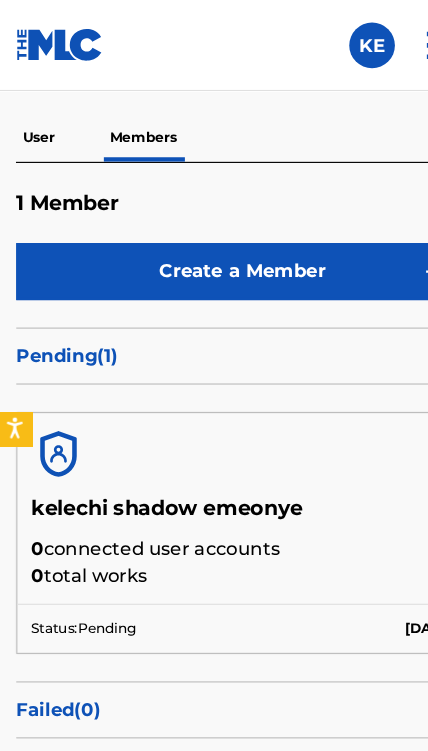 scroll, scrollTop: 0, scrollLeft: 0, axis: both 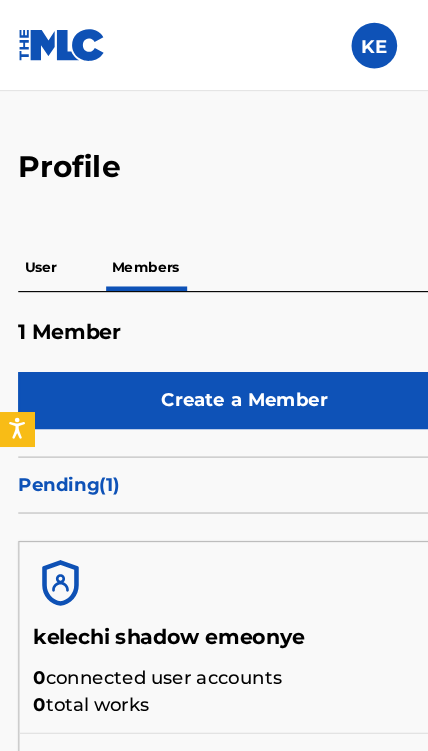 click at bounding box center (54, 39) 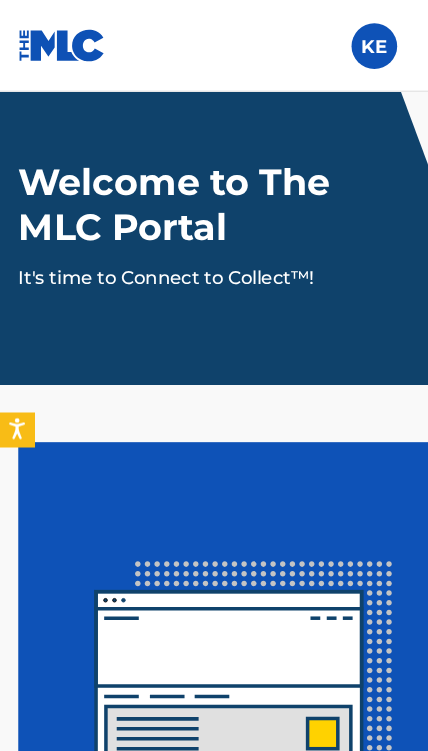 scroll, scrollTop: 0, scrollLeft: 0, axis: both 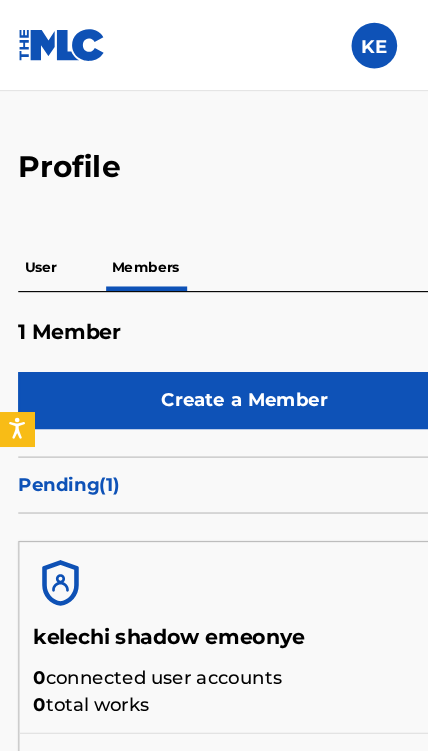 click on "User" at bounding box center (36, 234) 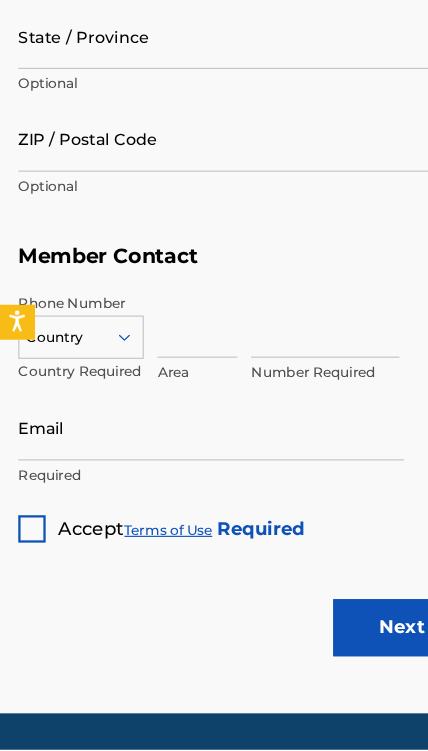 scroll, scrollTop: 1643, scrollLeft: 0, axis: vertical 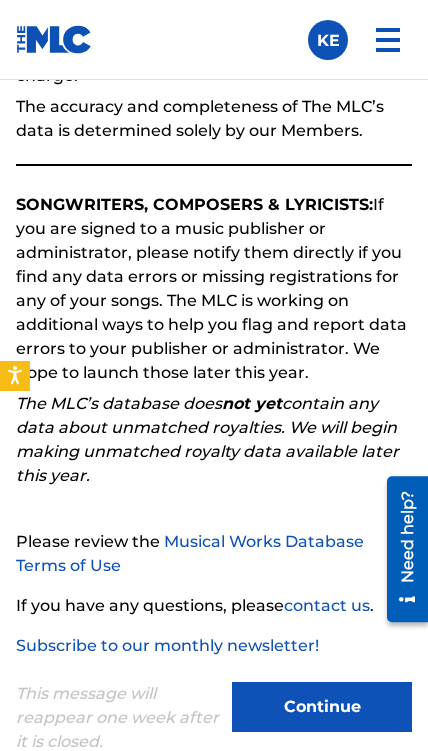 click on "Continue" at bounding box center [322, 707] 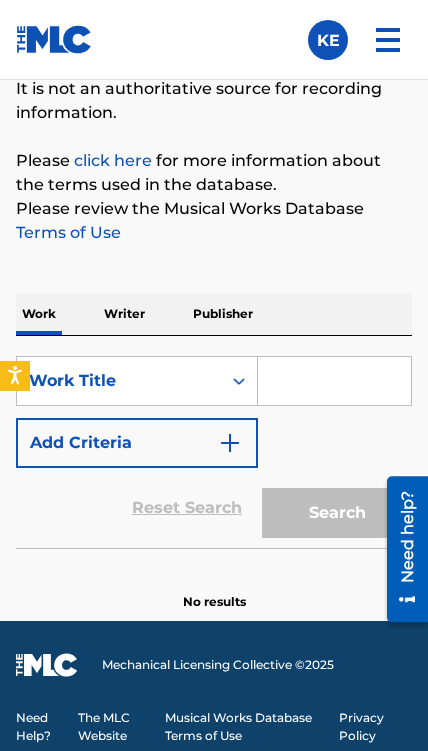 click on "Writer" at bounding box center (124, 314) 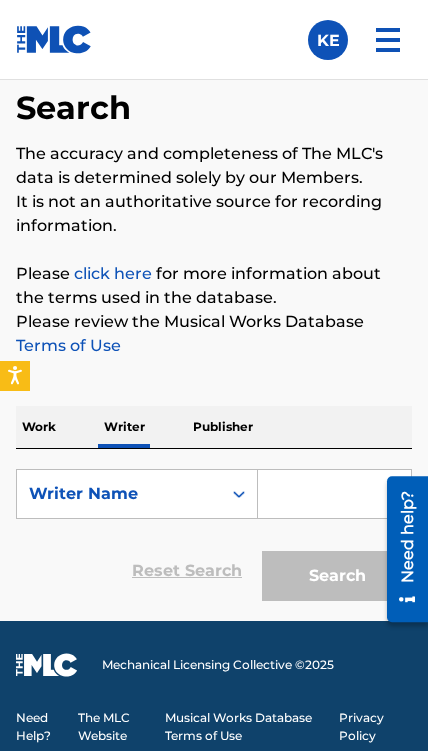 scroll, scrollTop: 0, scrollLeft: 0, axis: both 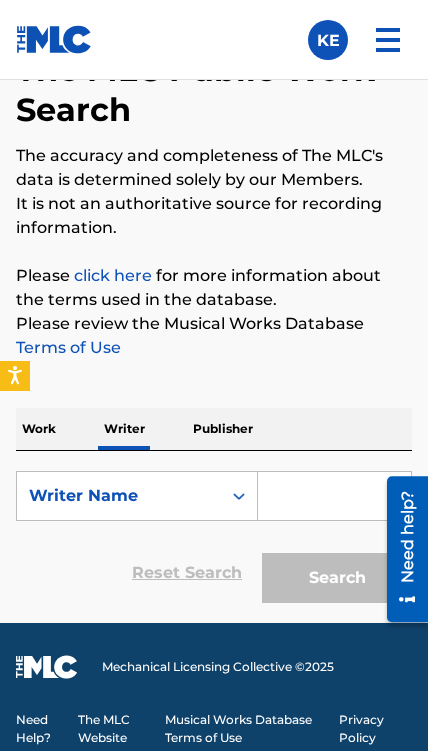 click at bounding box center (334, 496) 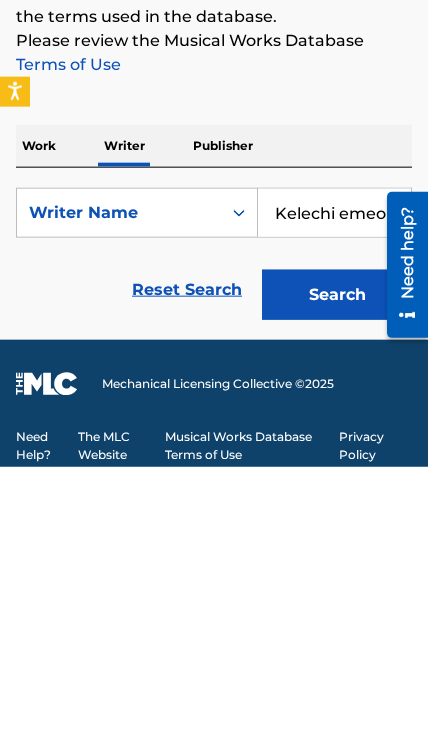 type on "Kelechi emeonye" 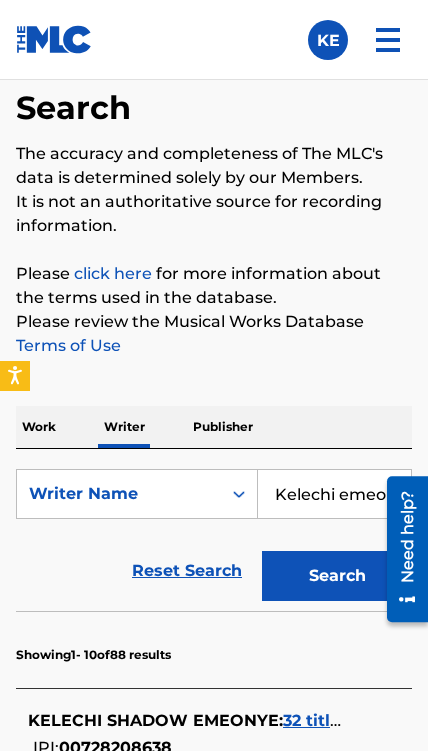click on "Search" at bounding box center [337, 576] 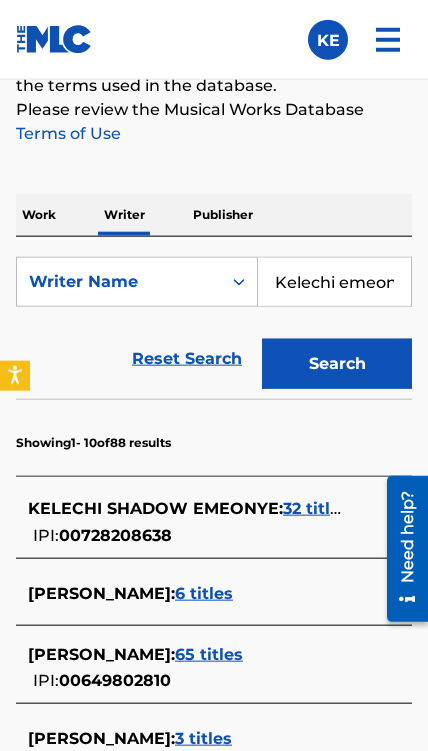 scroll, scrollTop: 334, scrollLeft: 0, axis: vertical 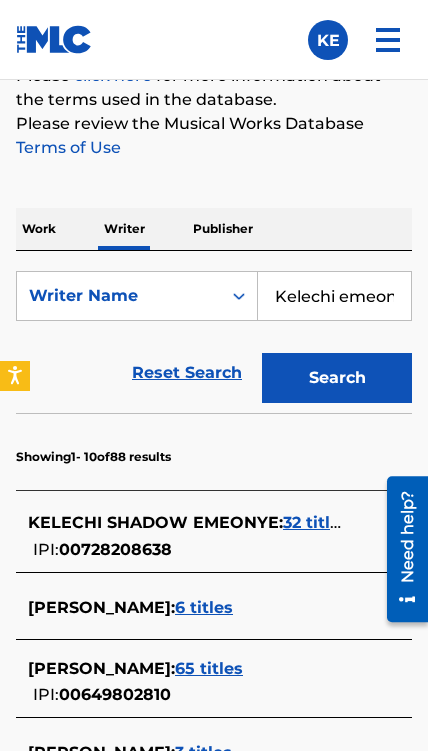 click on "32 titles" at bounding box center [316, 522] 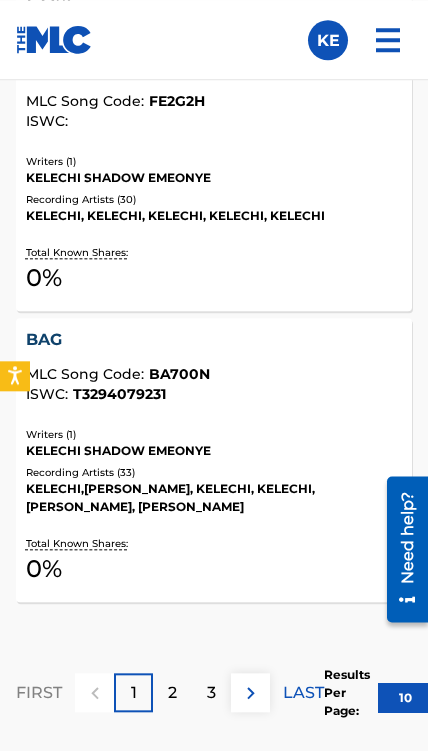 scroll, scrollTop: 3135, scrollLeft: 0, axis: vertical 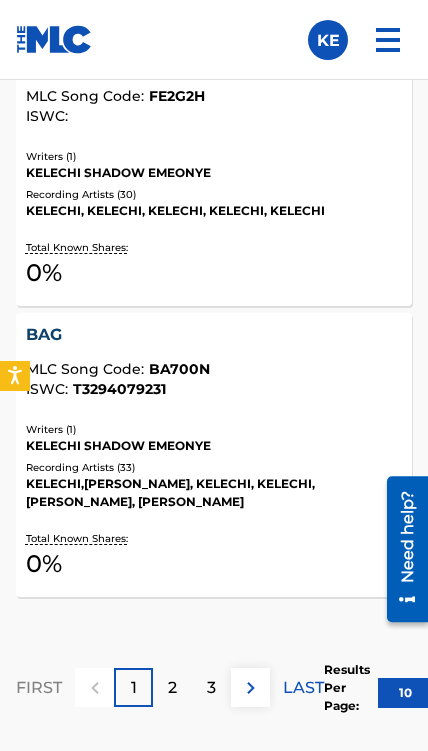 click on "Total Known Shares:" at bounding box center [79, 538] 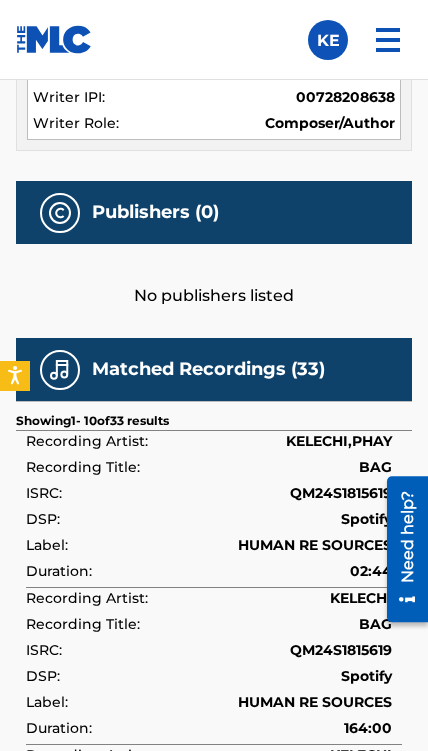scroll, scrollTop: 771, scrollLeft: 0, axis: vertical 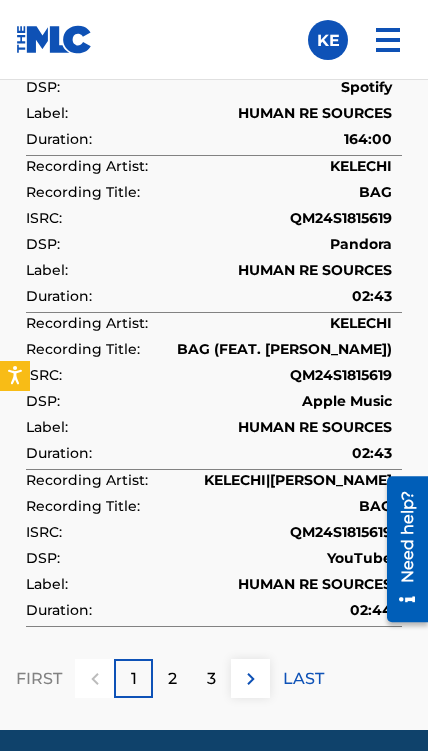 click on "2" at bounding box center [172, 679] 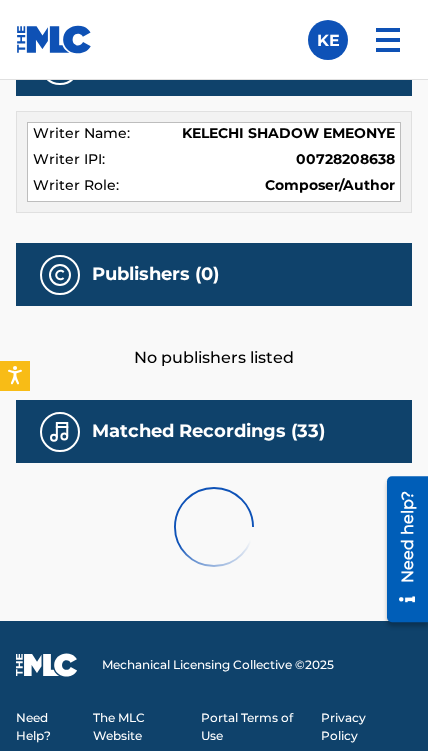 scroll, scrollTop: 597, scrollLeft: 0, axis: vertical 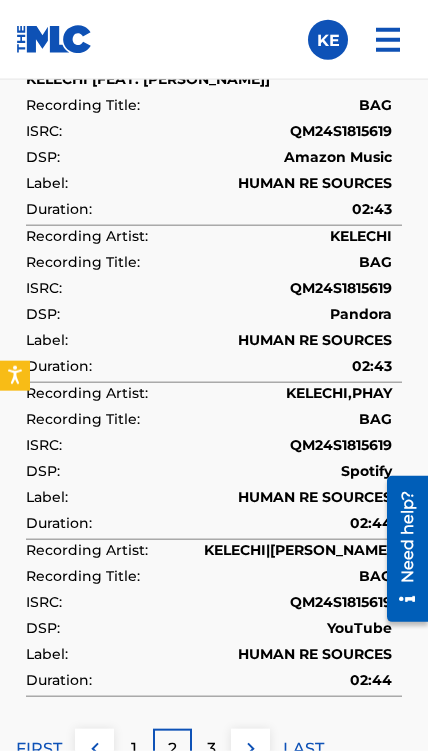 click on "3" at bounding box center (211, 748) 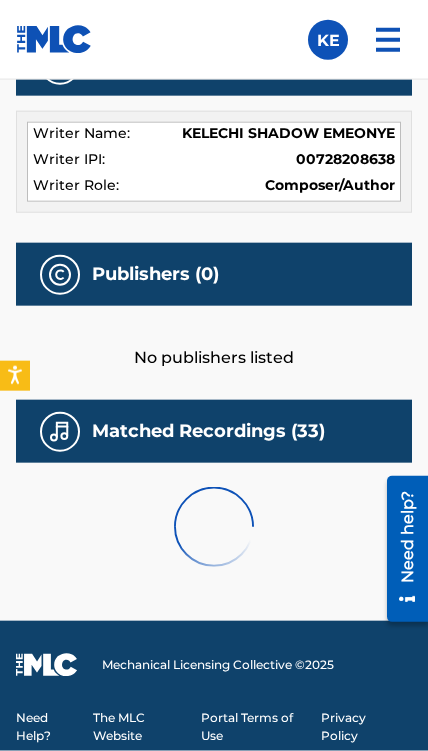 scroll, scrollTop: 597, scrollLeft: 0, axis: vertical 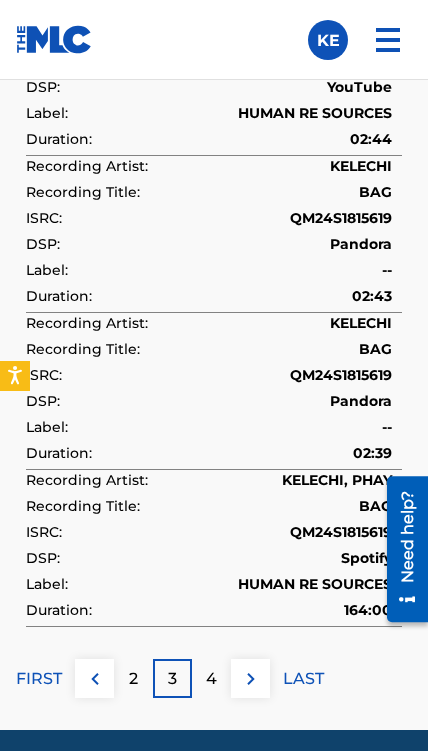 click on "4" at bounding box center (211, 679) 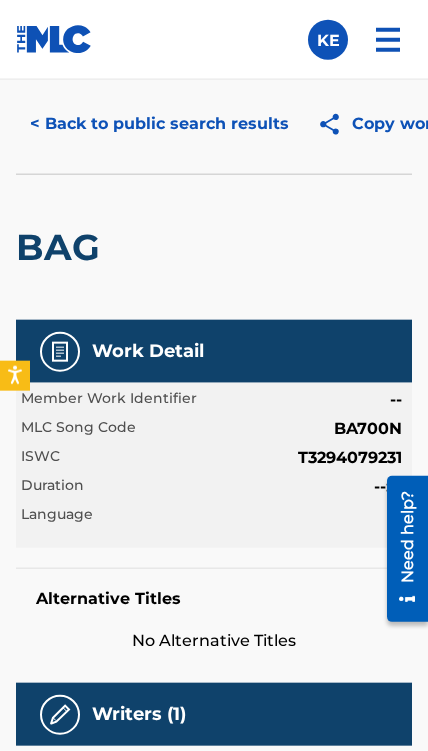 scroll, scrollTop: 57, scrollLeft: 0, axis: vertical 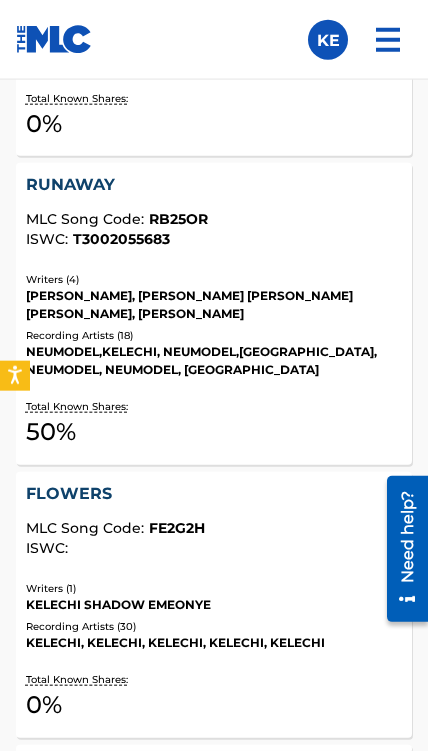 click on "FLOWERS" at bounding box center [214, 494] 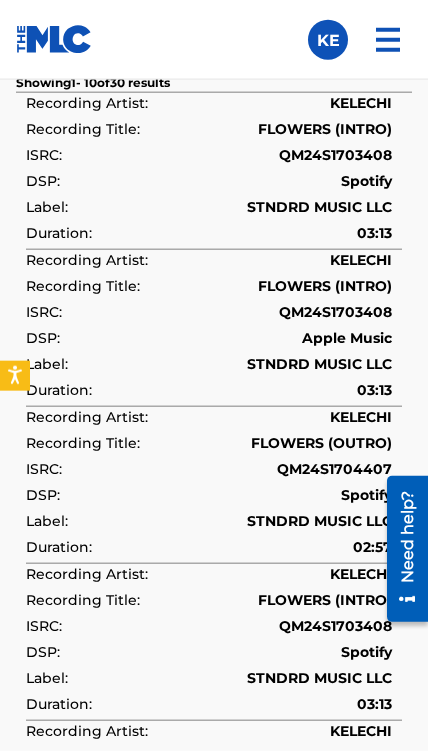 scroll, scrollTop: 1108, scrollLeft: 0, axis: vertical 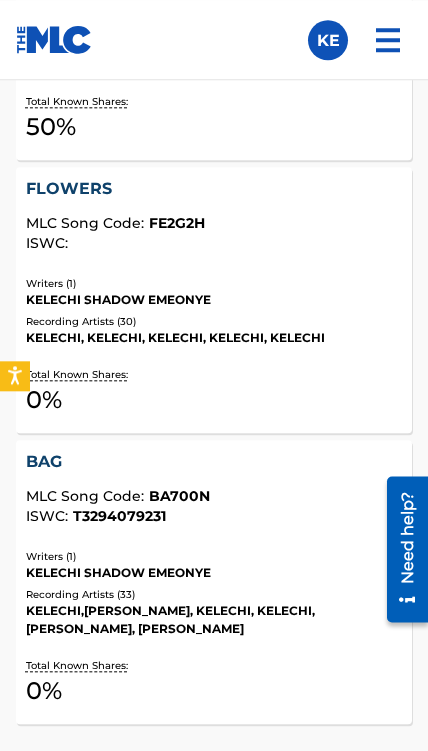 click on "BAG" at bounding box center (214, 462) 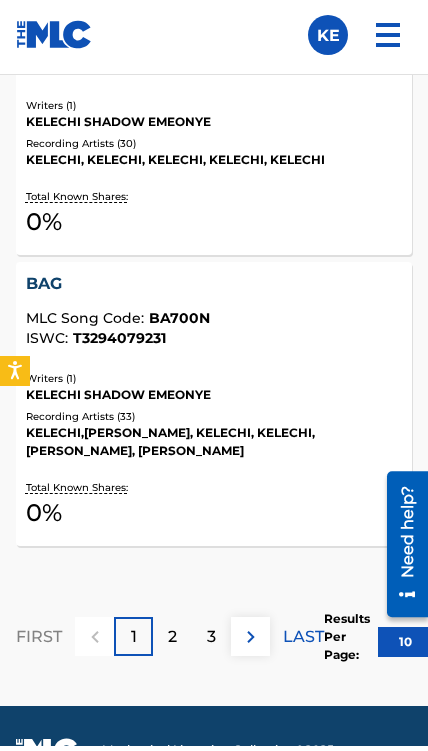 scroll, scrollTop: 3216, scrollLeft: 0, axis: vertical 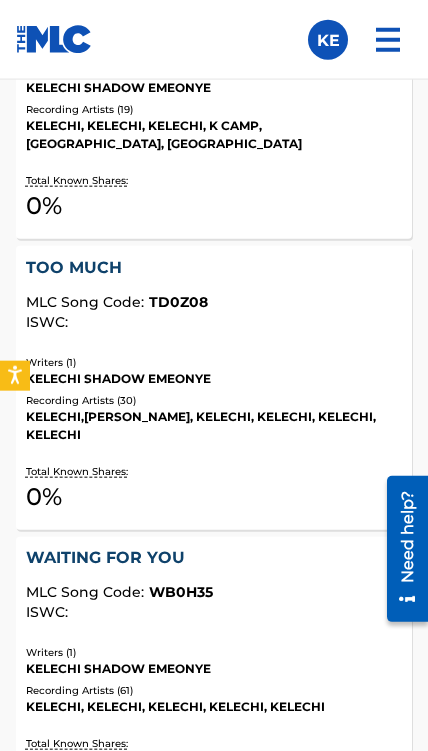 click on "WAITING FOR YOU" at bounding box center (214, 558) 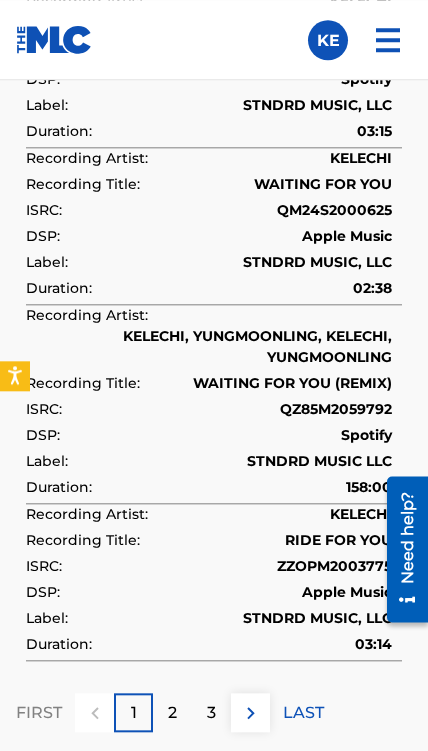 scroll, scrollTop: 2229, scrollLeft: 0, axis: vertical 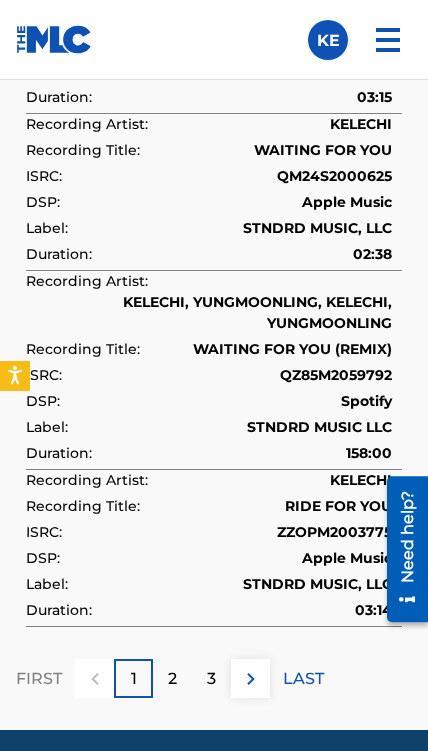 click on "LAST" at bounding box center [303, 679] 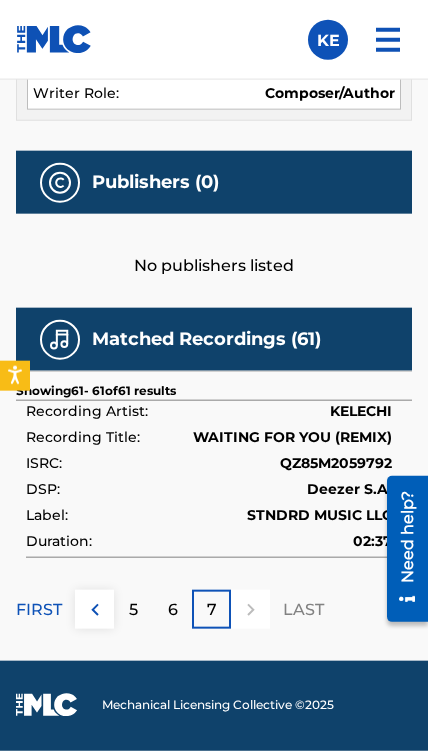 scroll, scrollTop: 845, scrollLeft: 0, axis: vertical 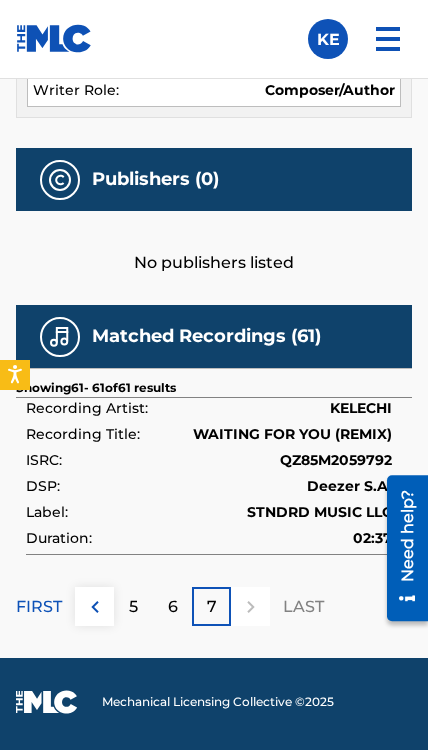 click on "6" at bounding box center (173, 608) 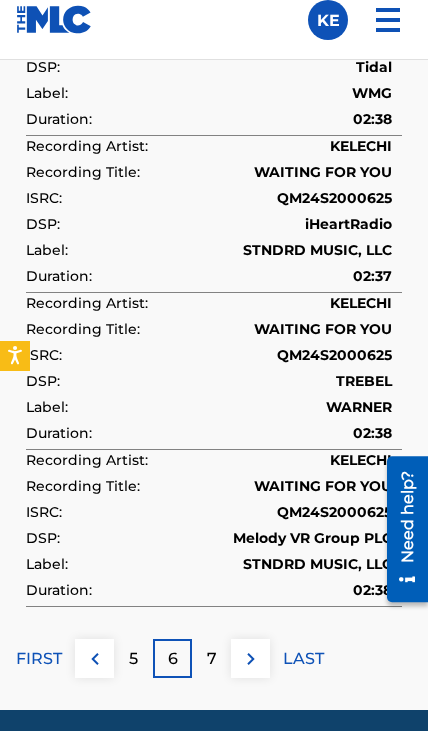 scroll, scrollTop: 2250, scrollLeft: 0, axis: vertical 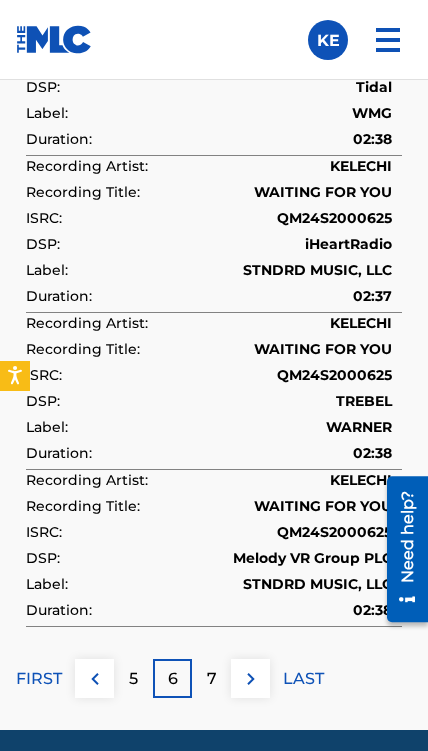 click on "FIRST" at bounding box center (39, 679) 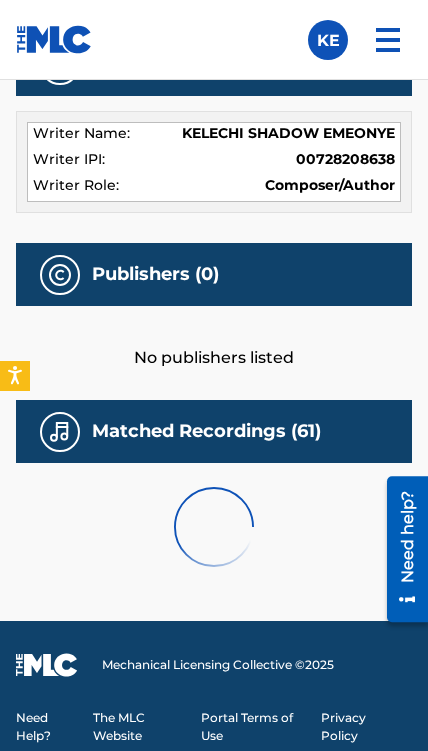 scroll, scrollTop: 642, scrollLeft: 0, axis: vertical 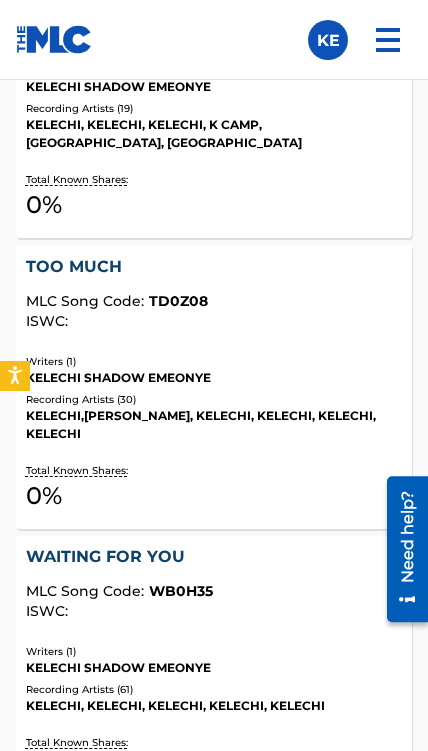 click on "The MLC Public Work Search The accuracy and completeness of The MLC's data is determined solely by our Members. It is not an authoritative source for recording information. Please   click here   for more information about the terms used in the database. Please review the Musical Works Database   Terms of Use Work Writer Publisher SearchWithCriteria6d01ef7b-a674-4e7e-b251-61495027c8ff Writer Name [PERSON_NAME] emeonye Reset Search Search < Back Showing  11  -   20  of  32   Works for KELECHI SHADOW EMEONYE   EYES ON THE ROAD MLC Song Code : EA84HI ISWC : Writers ( 1 ) KELECHI SHADOW EMEONYE Recording Artists ( 19 ) [PERSON_NAME], KELECHI, KELECHI, K CAMP, K CAMP, K CAMP Total Known Shares: 0 % TOO MUCH MLC Song Code : TD0Z08 ISWC : Writers ( 1 ) KELECHI SHADOW EMEONYE Recording Artists ( 30 ) [PERSON_NAME],[PERSON_NAME], [PERSON_NAME], KELECHI, KELECHI, KELECHI Total Known Shares: 0 % WAITING FOR YOU MLC Song Code : WB0H35 ISWC : Writers ( 1 ) KELECHI SHADOW EMEONYE Recording Artists ( 61 ) [PERSON_NAME], [PERSON_NAME], KELECHI, KELECHI, KELECHI" at bounding box center [214, 1069] 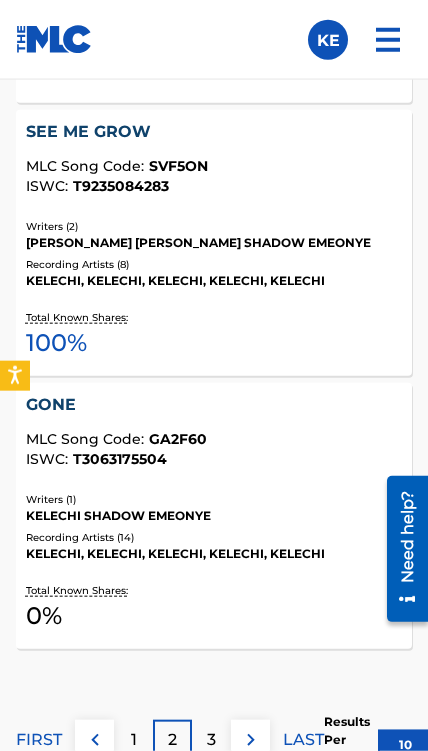 scroll, scrollTop: 3072, scrollLeft: 0, axis: vertical 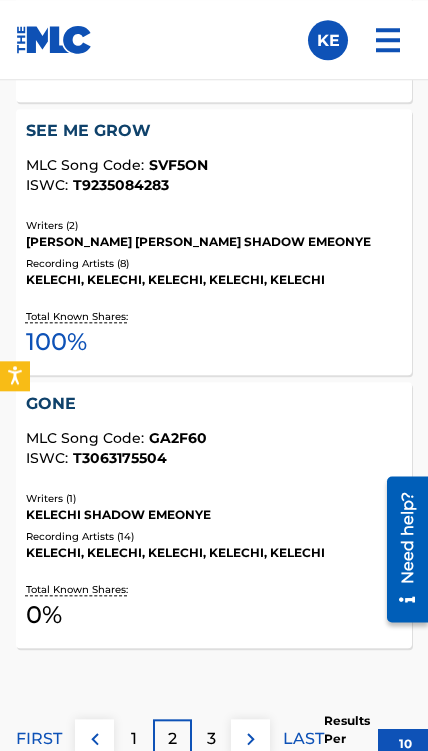 click on "GONE" at bounding box center (214, 404) 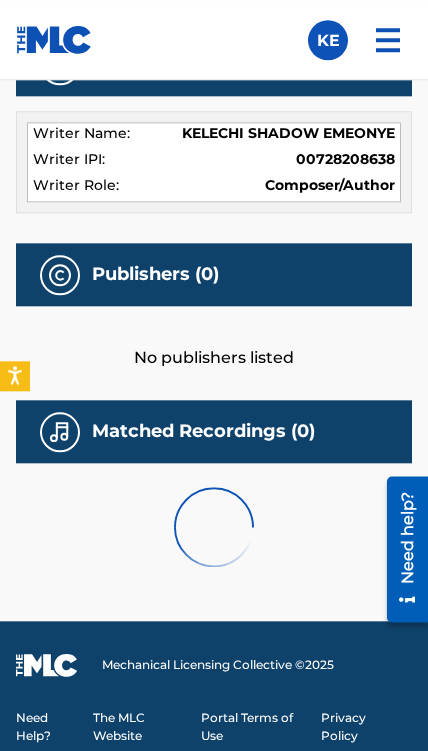 scroll, scrollTop: 0, scrollLeft: 0, axis: both 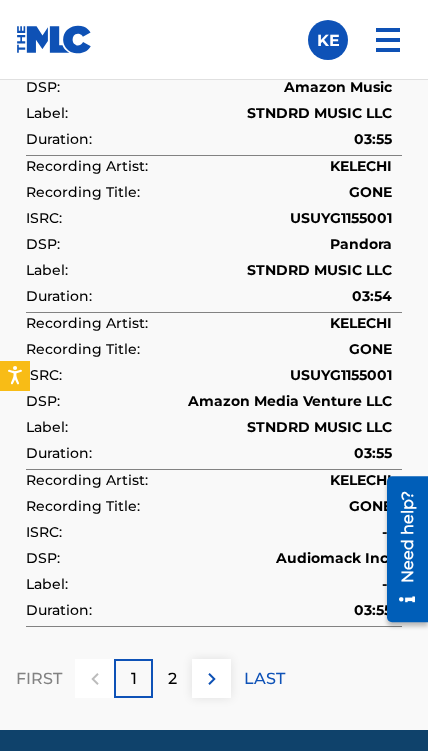 click on "LAST" at bounding box center (264, 679) 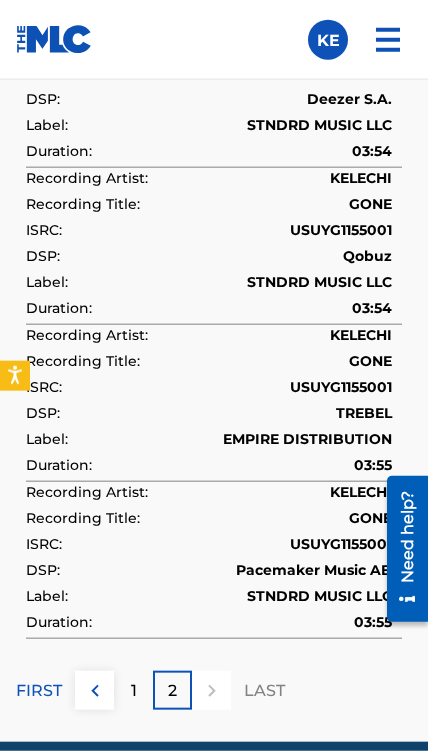 scroll, scrollTop: 1200, scrollLeft: 0, axis: vertical 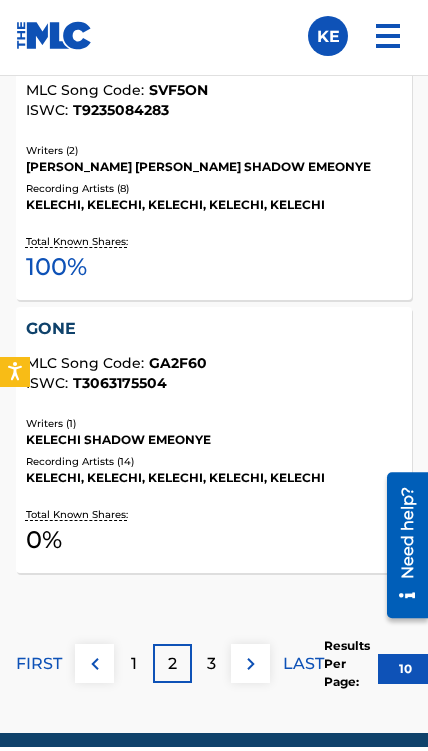 click on "3" at bounding box center (211, 668) 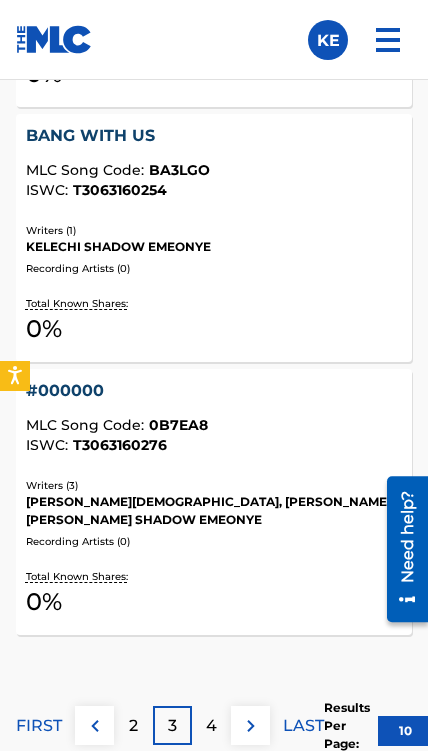 scroll, scrollTop: 2929, scrollLeft: 0, axis: vertical 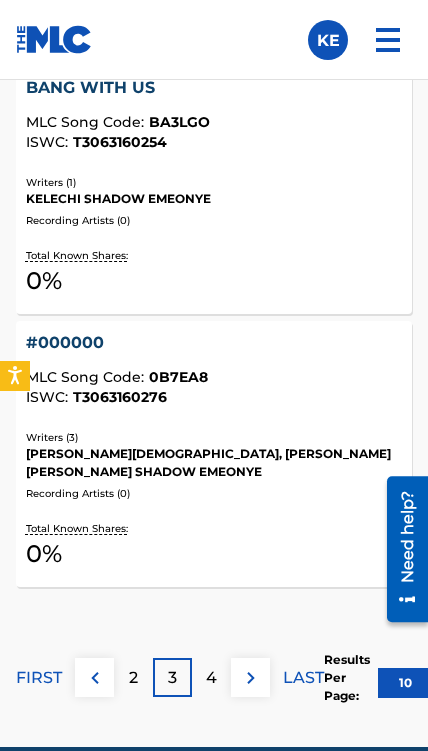 click on "4" at bounding box center [211, 678] 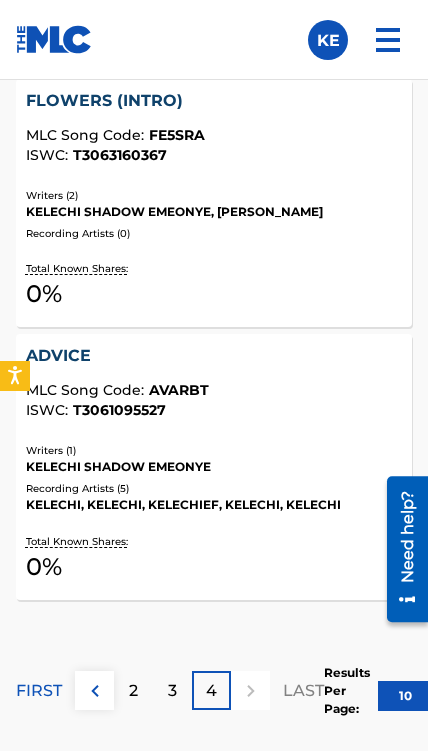 scroll, scrollTop: 795, scrollLeft: 0, axis: vertical 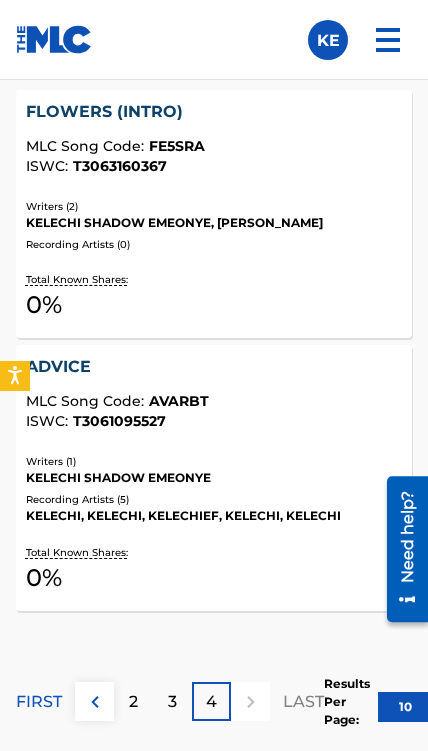 click on "3" at bounding box center (172, 701) 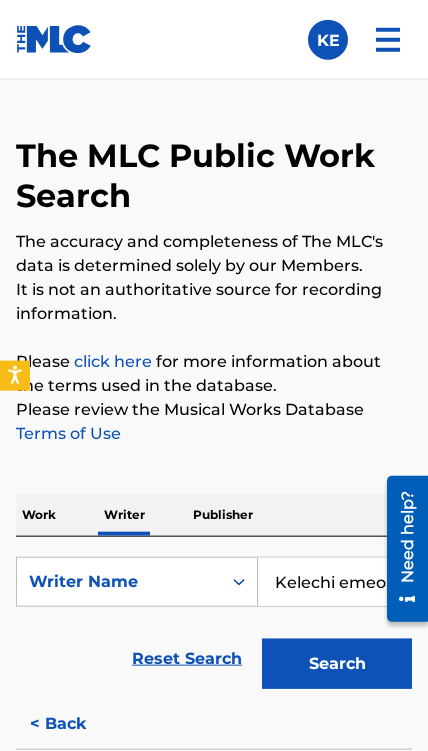scroll, scrollTop: 0, scrollLeft: 0, axis: both 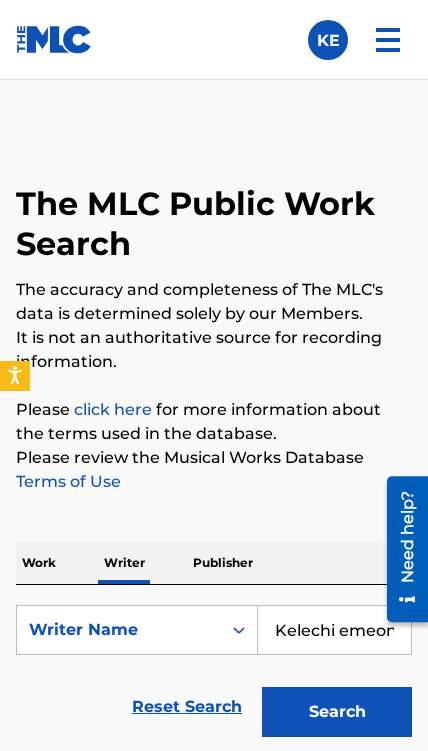 click on "Need help?" at bounding box center (407, 536) 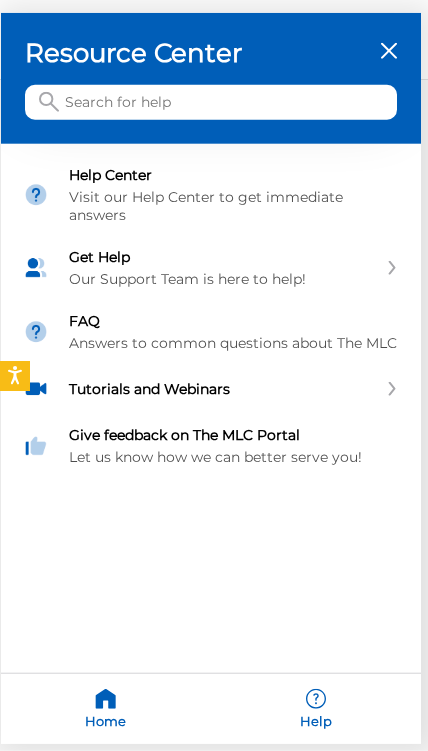 click on "FAQ   Answers to common questions about The MLC" at bounding box center (234, 332) 